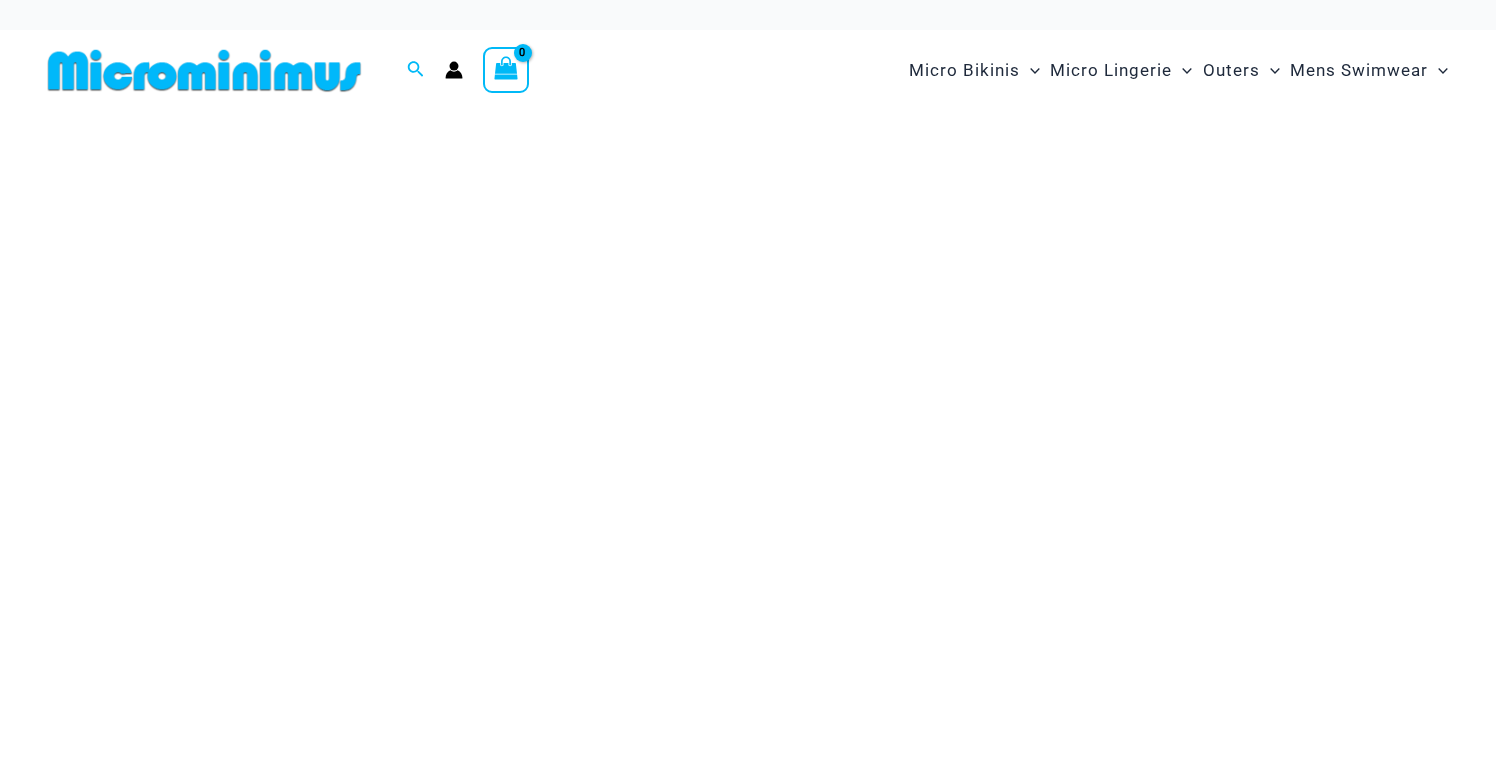 scroll, scrollTop: 0, scrollLeft: 0, axis: both 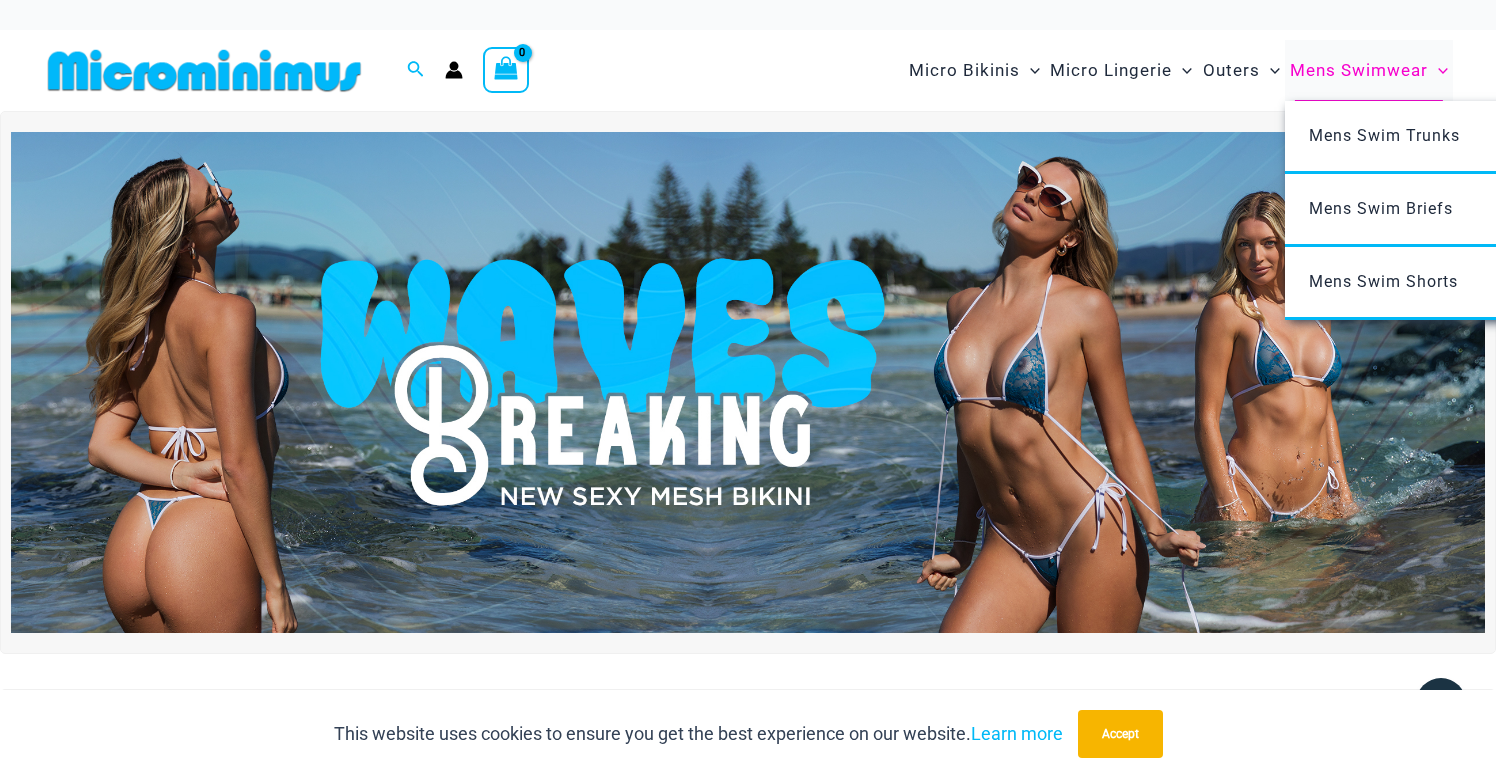 click on "Mens Swimwear" at bounding box center (1359, 70) 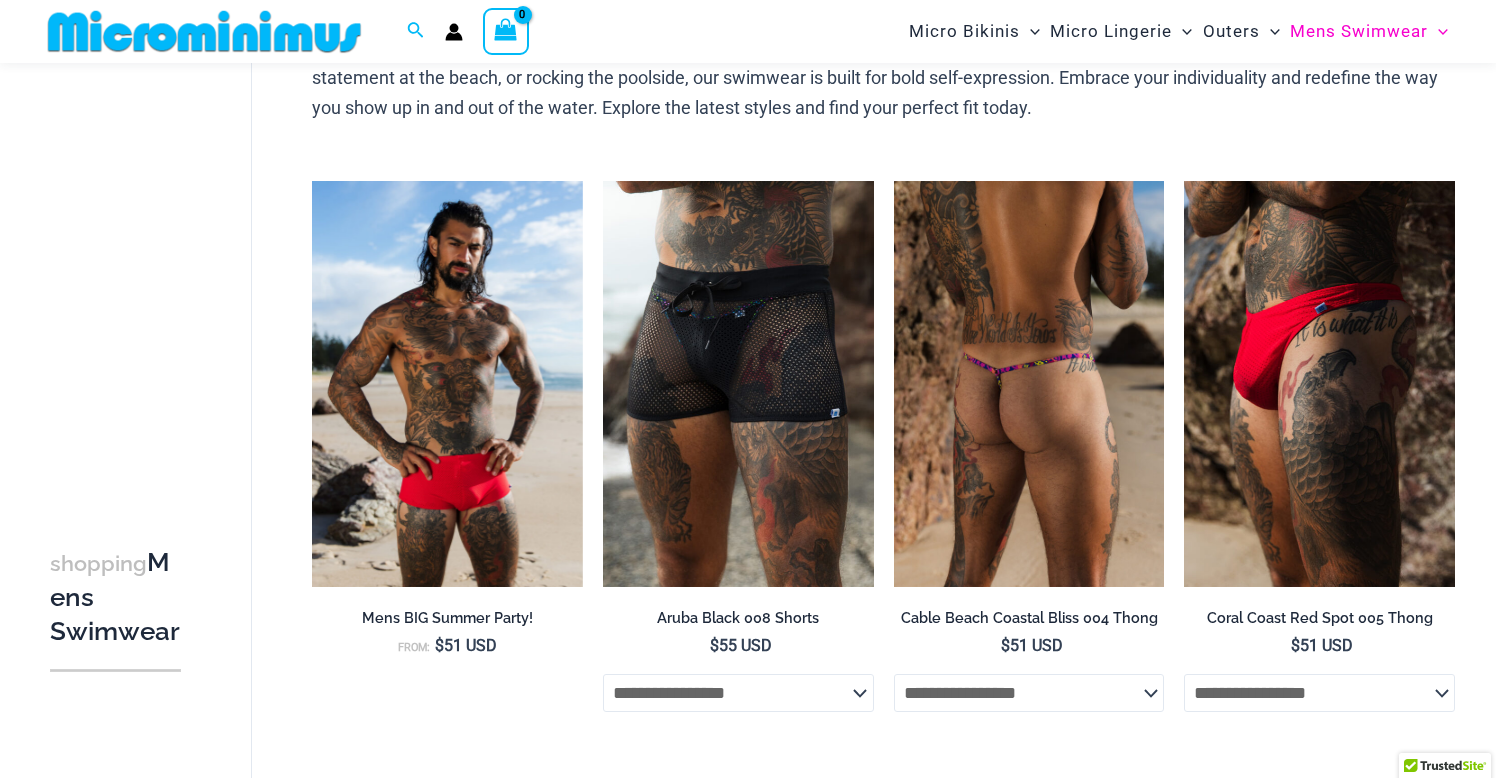 scroll, scrollTop: 207, scrollLeft: 0, axis: vertical 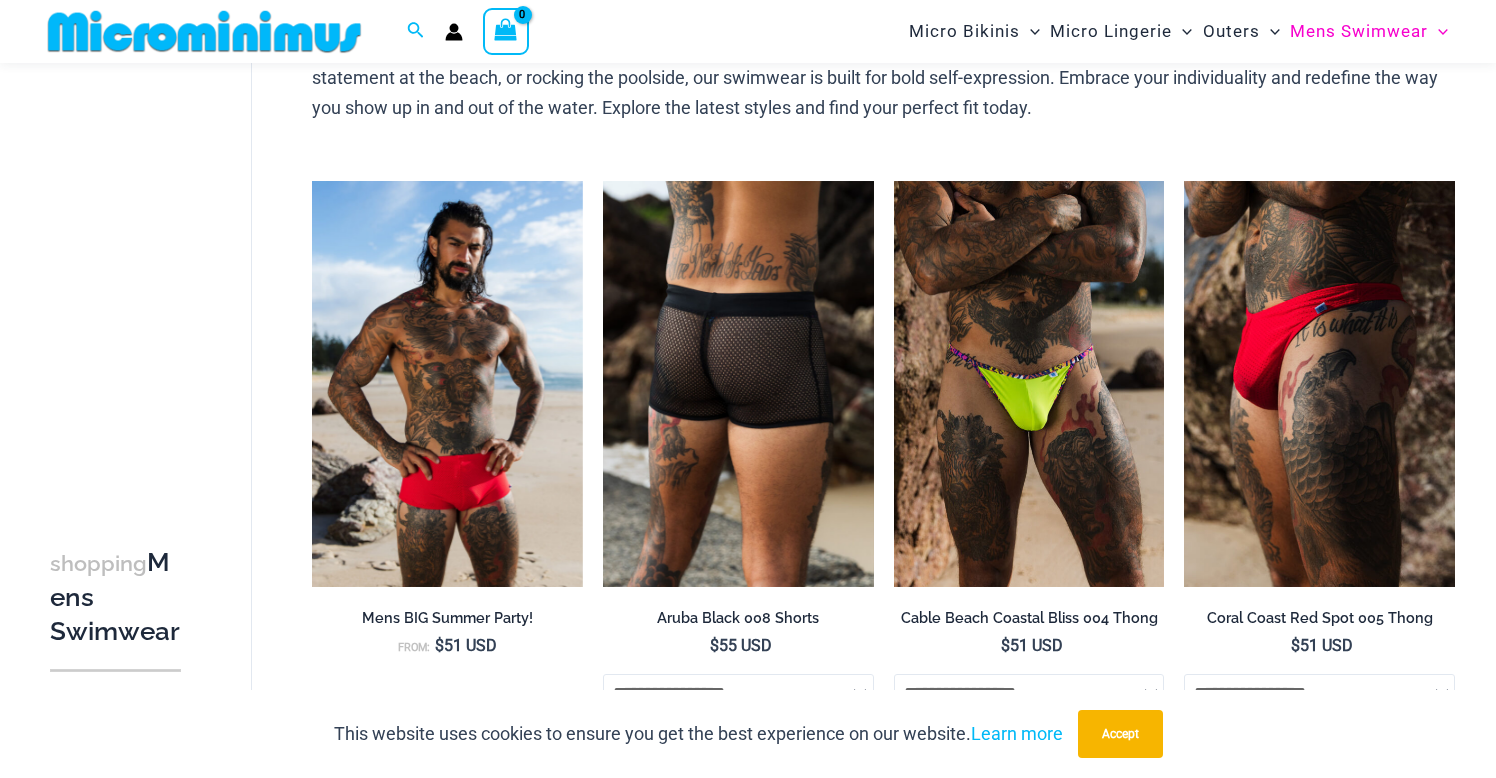 click at bounding box center (738, 384) 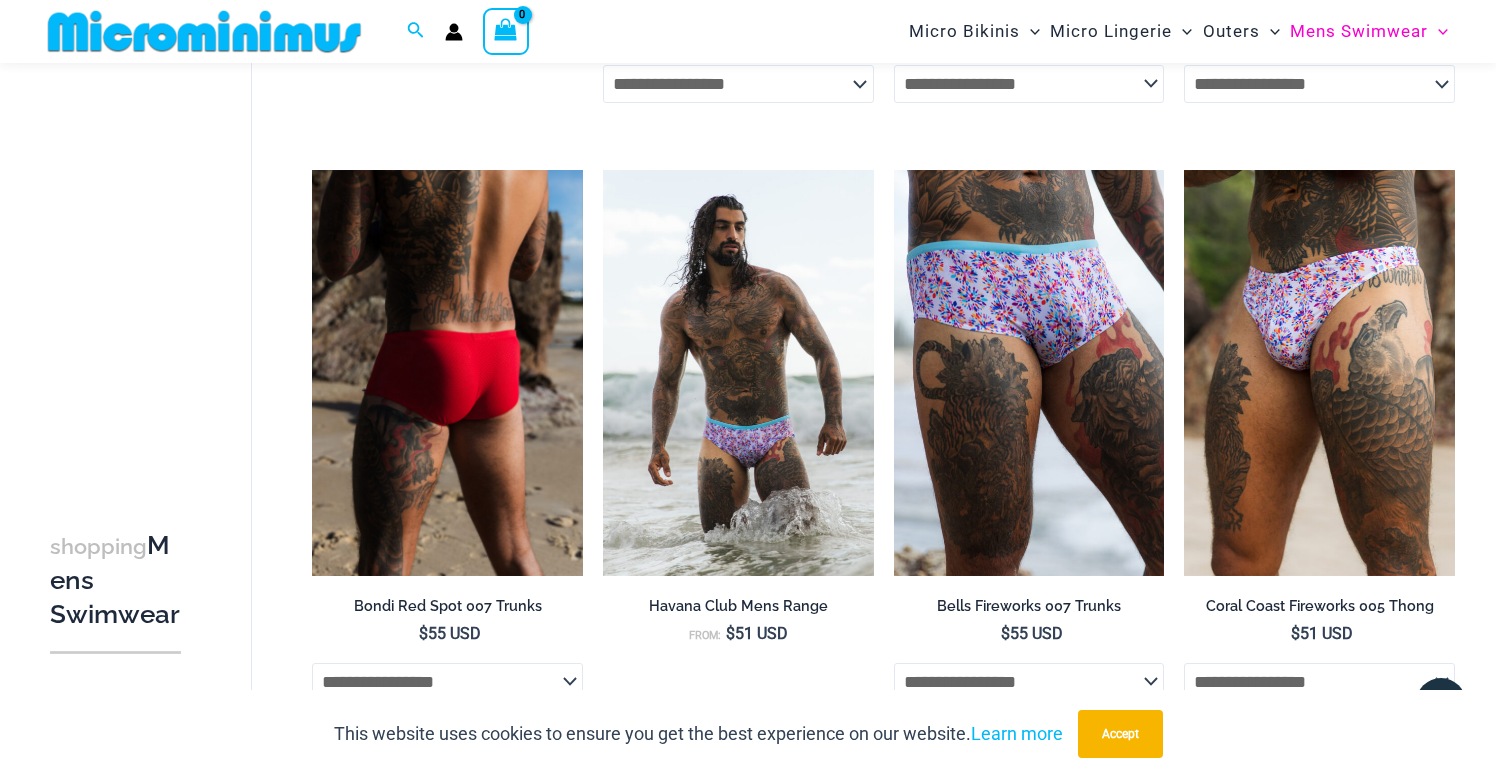 scroll, scrollTop: 806, scrollLeft: 0, axis: vertical 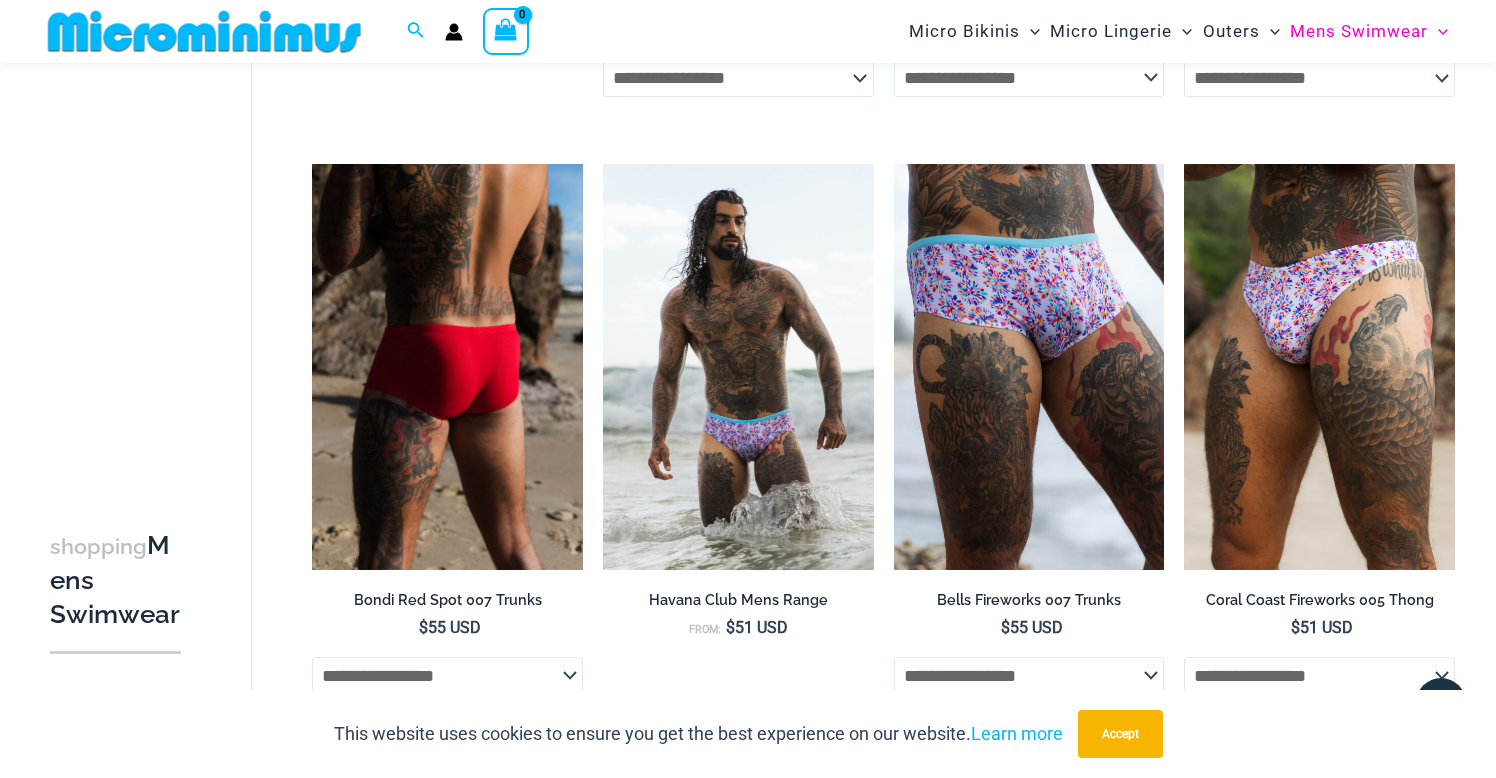 click on "**********" 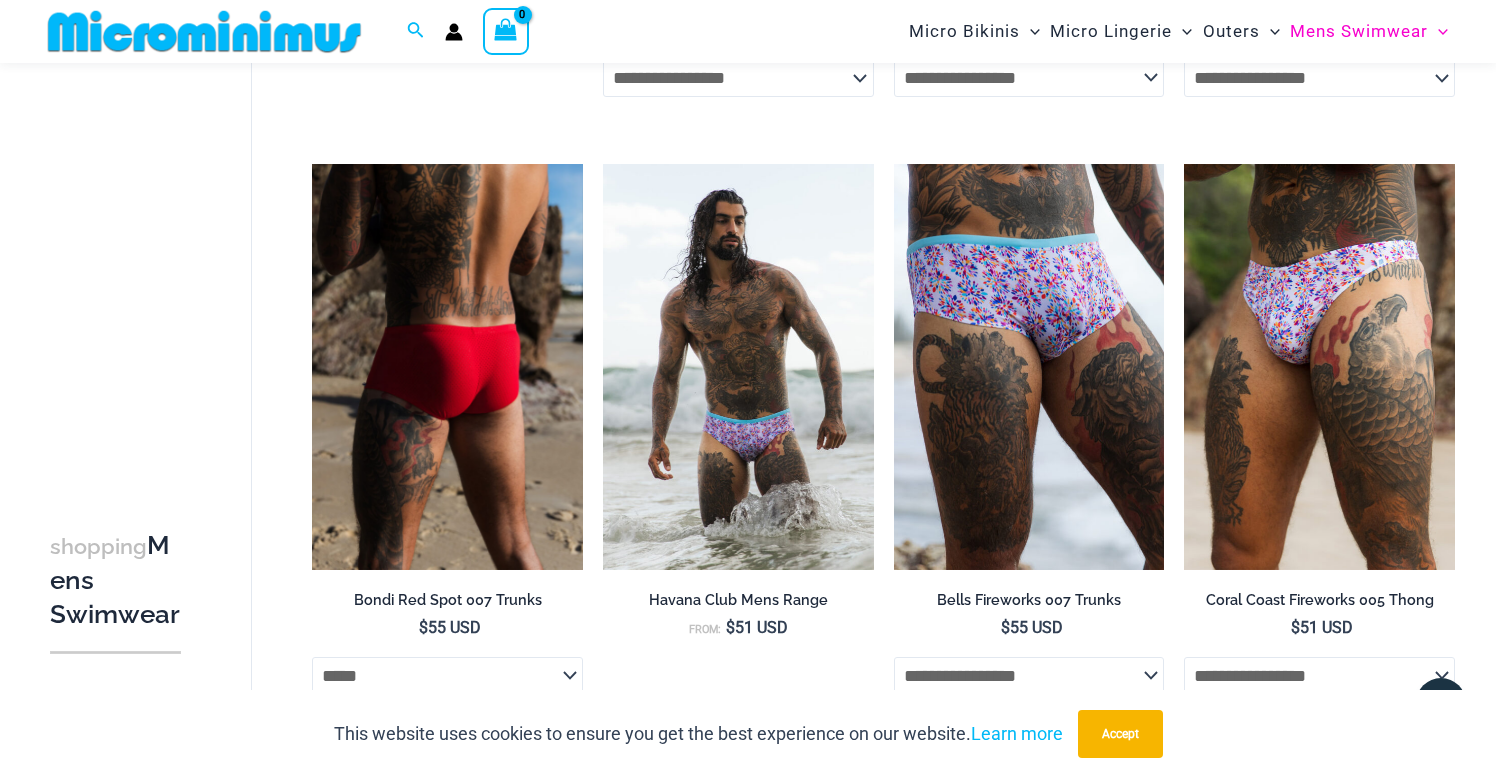 select on "*****" 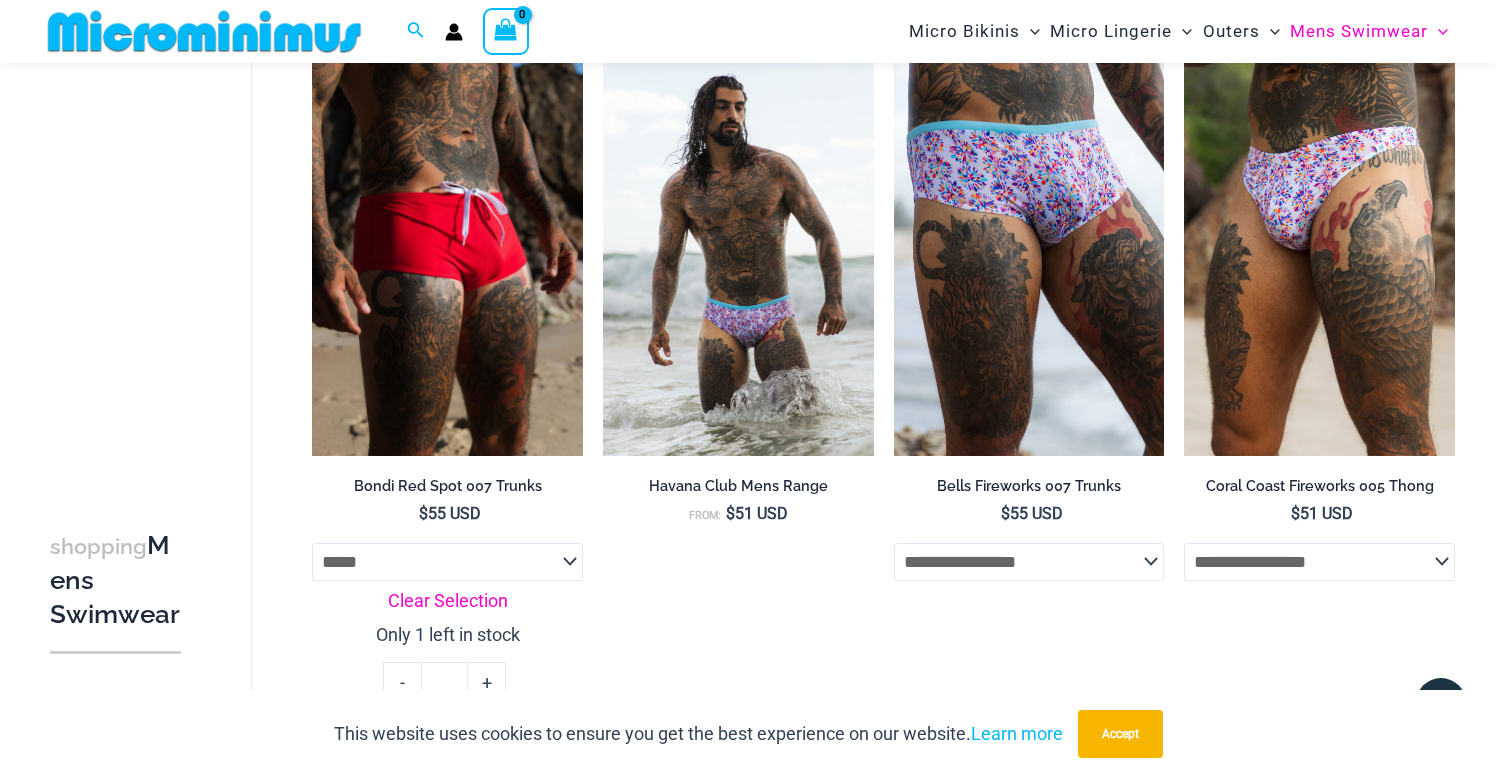 scroll, scrollTop: 913, scrollLeft: 0, axis: vertical 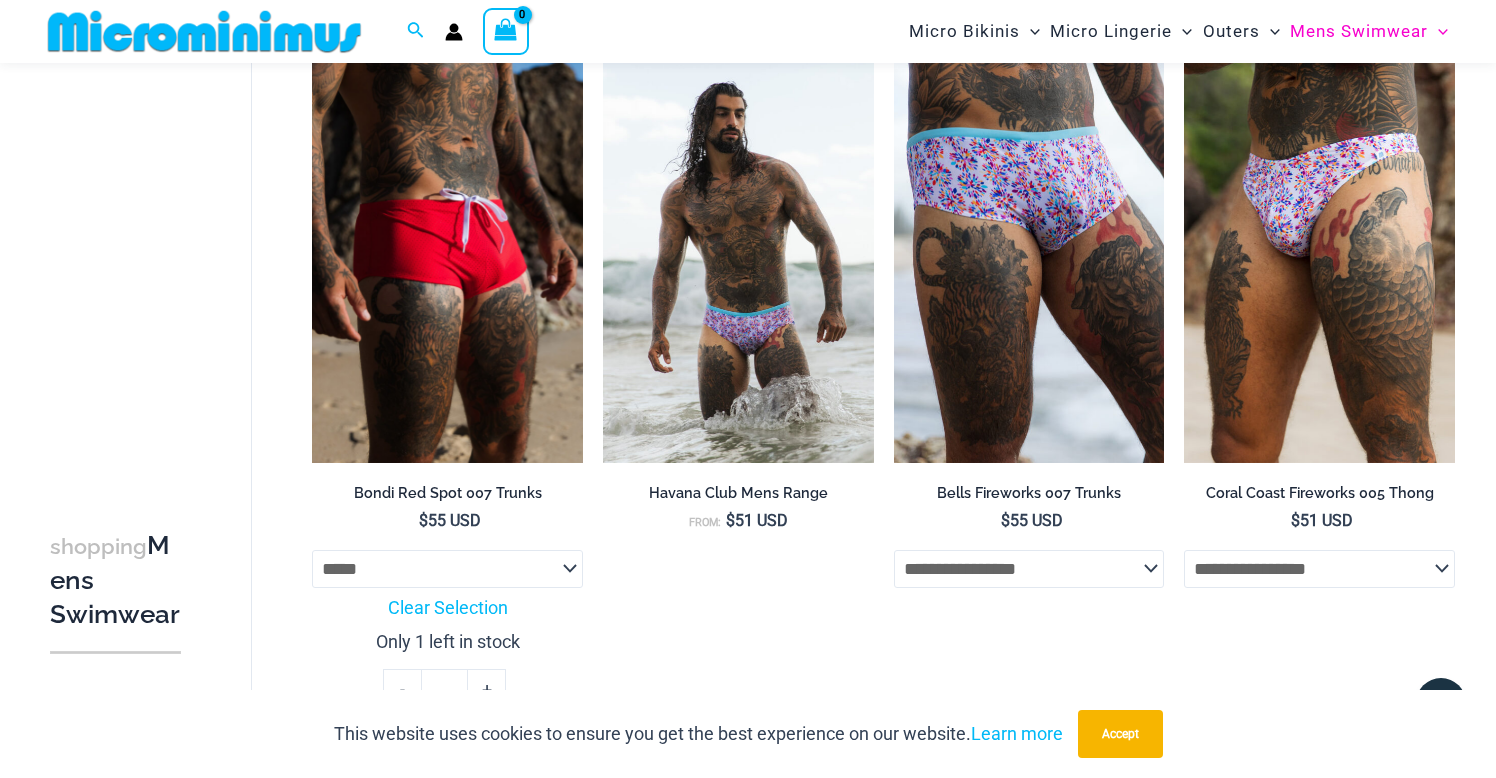 click at bounding box center [447, 260] 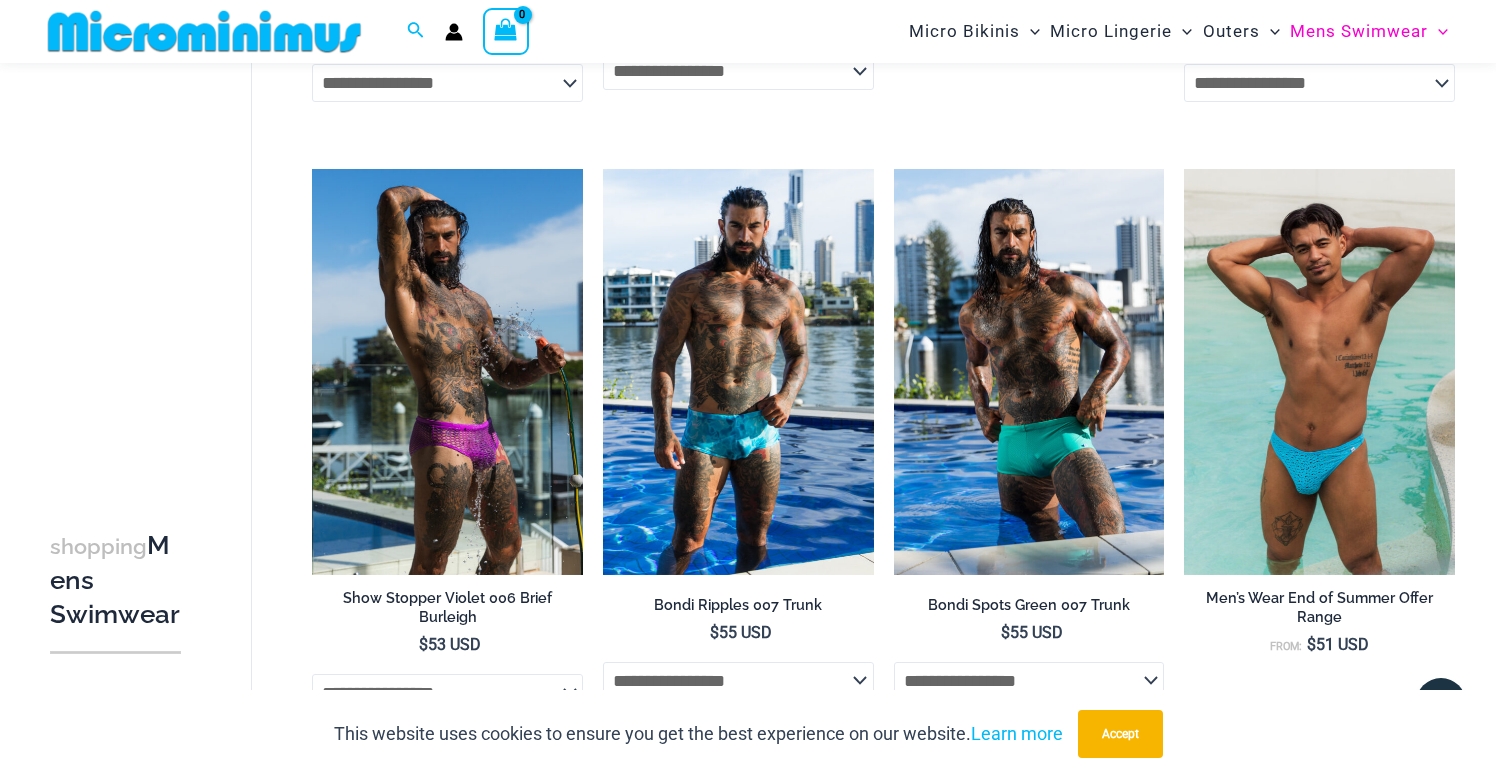 scroll, scrollTop: 2189, scrollLeft: 0, axis: vertical 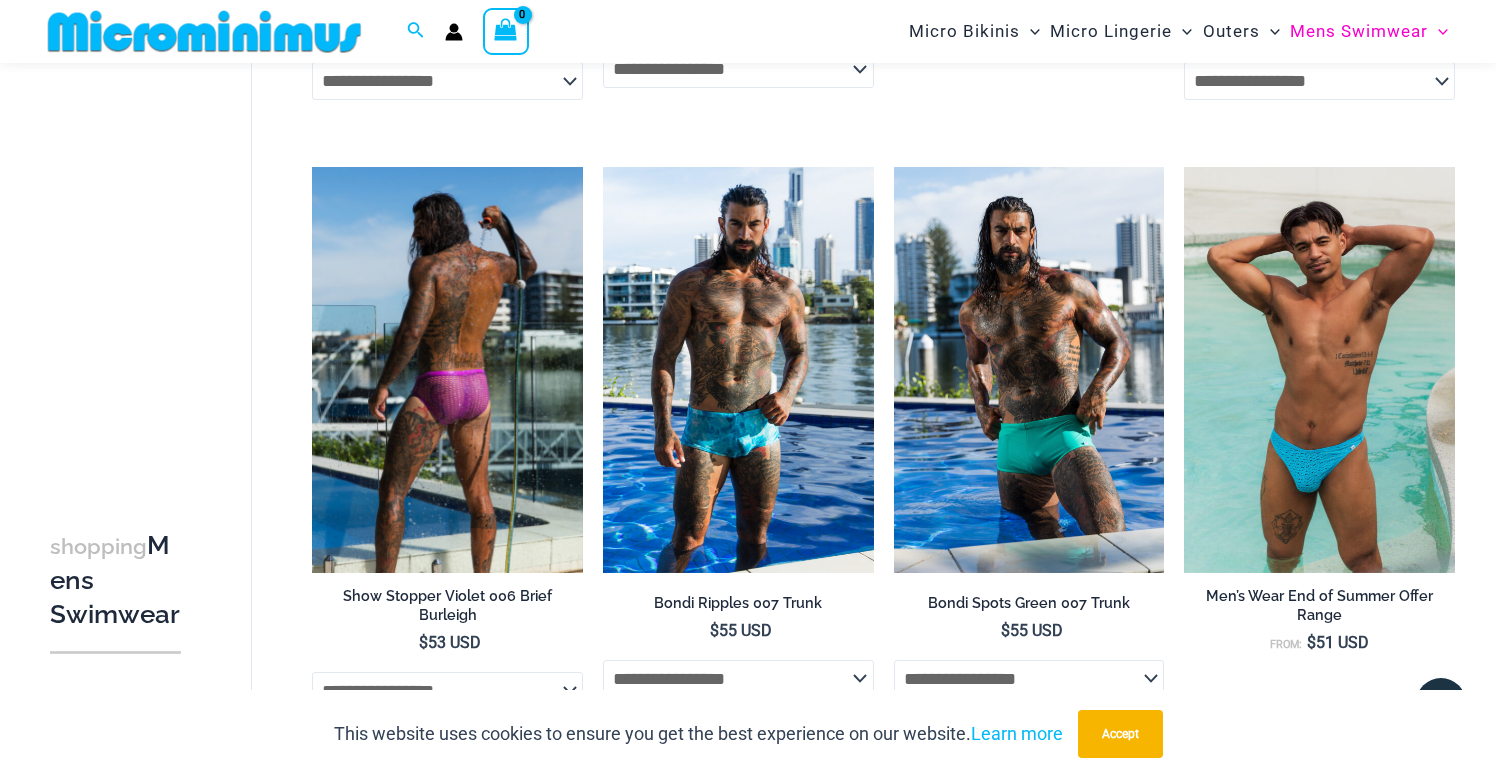 click on "**********" 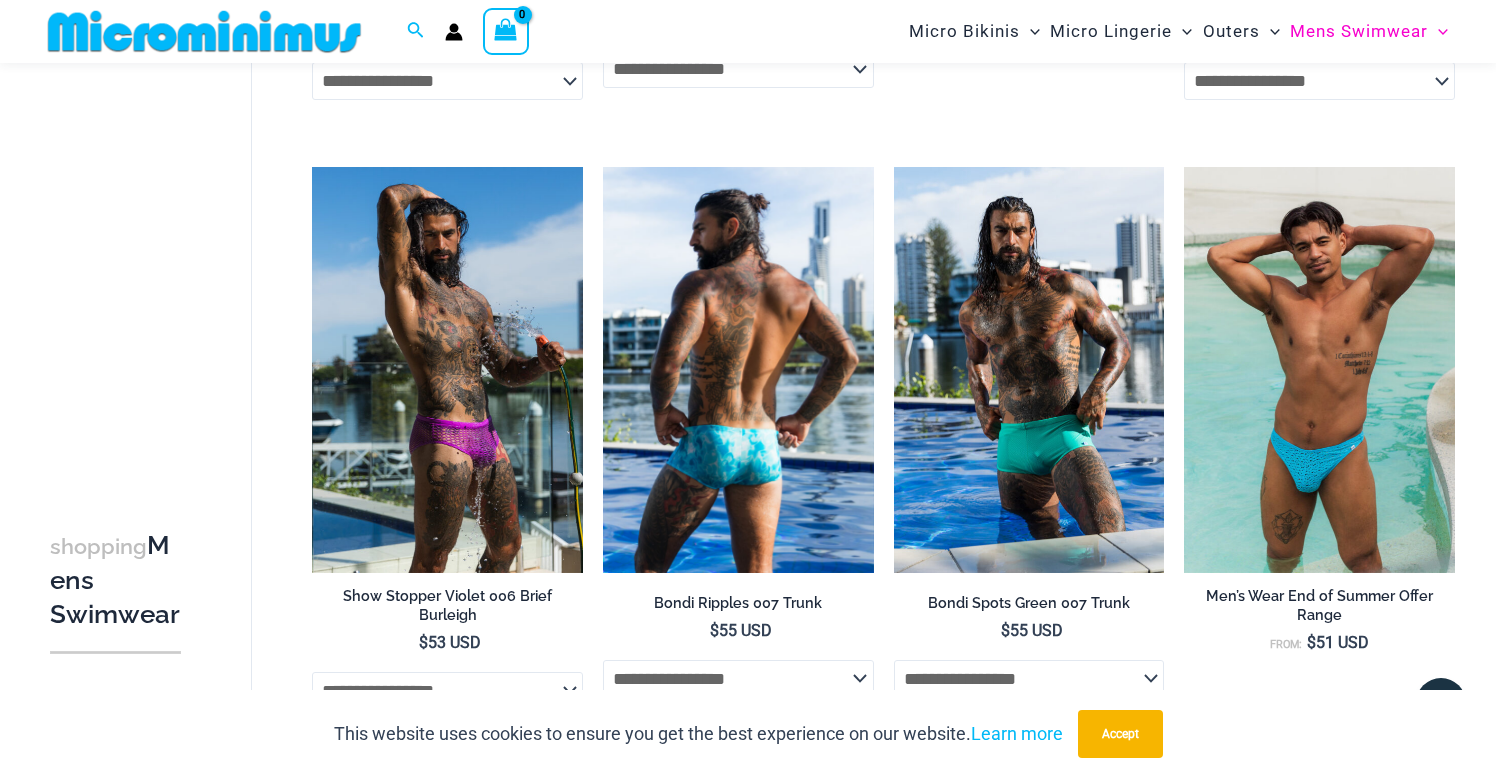 click on "**********" 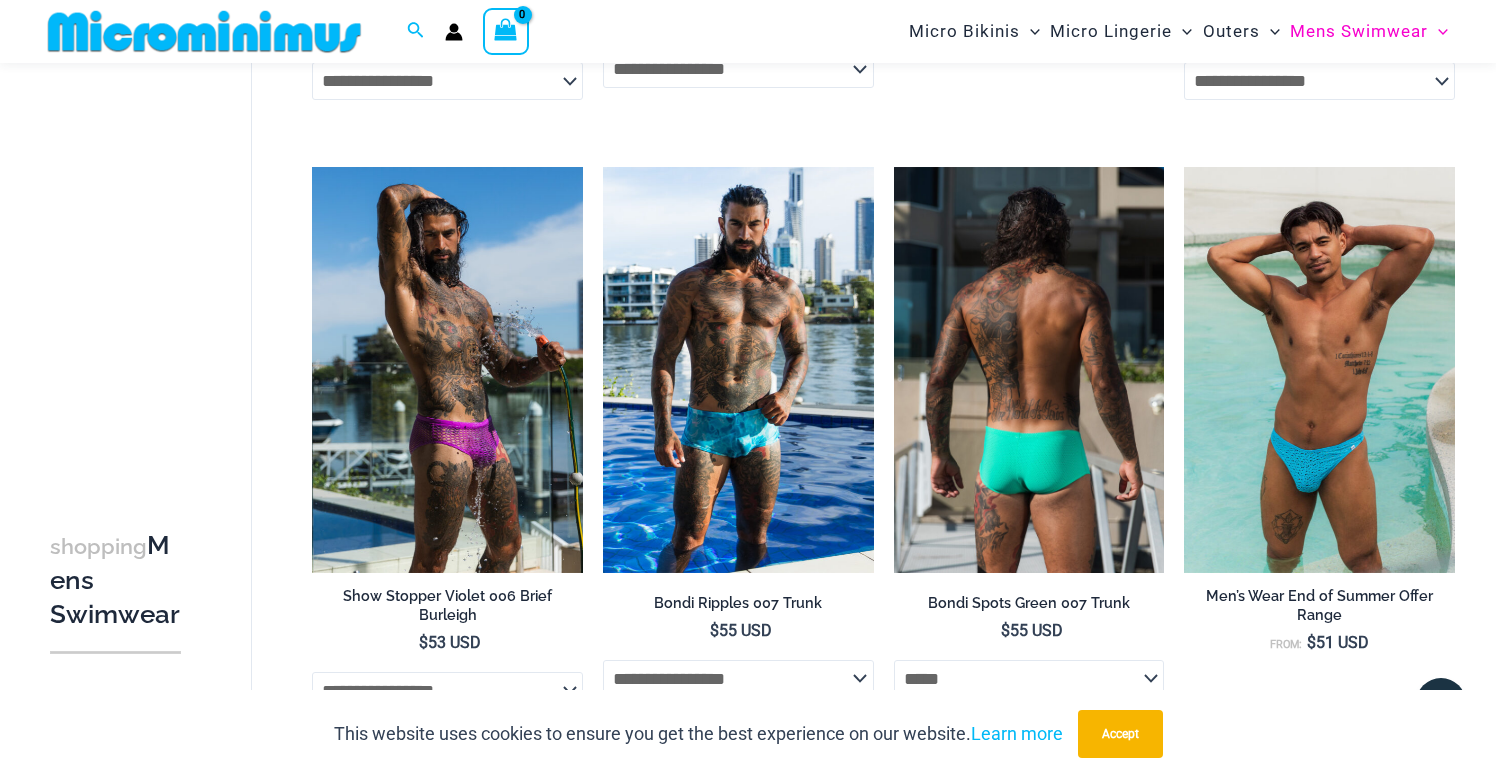 select on "*****" 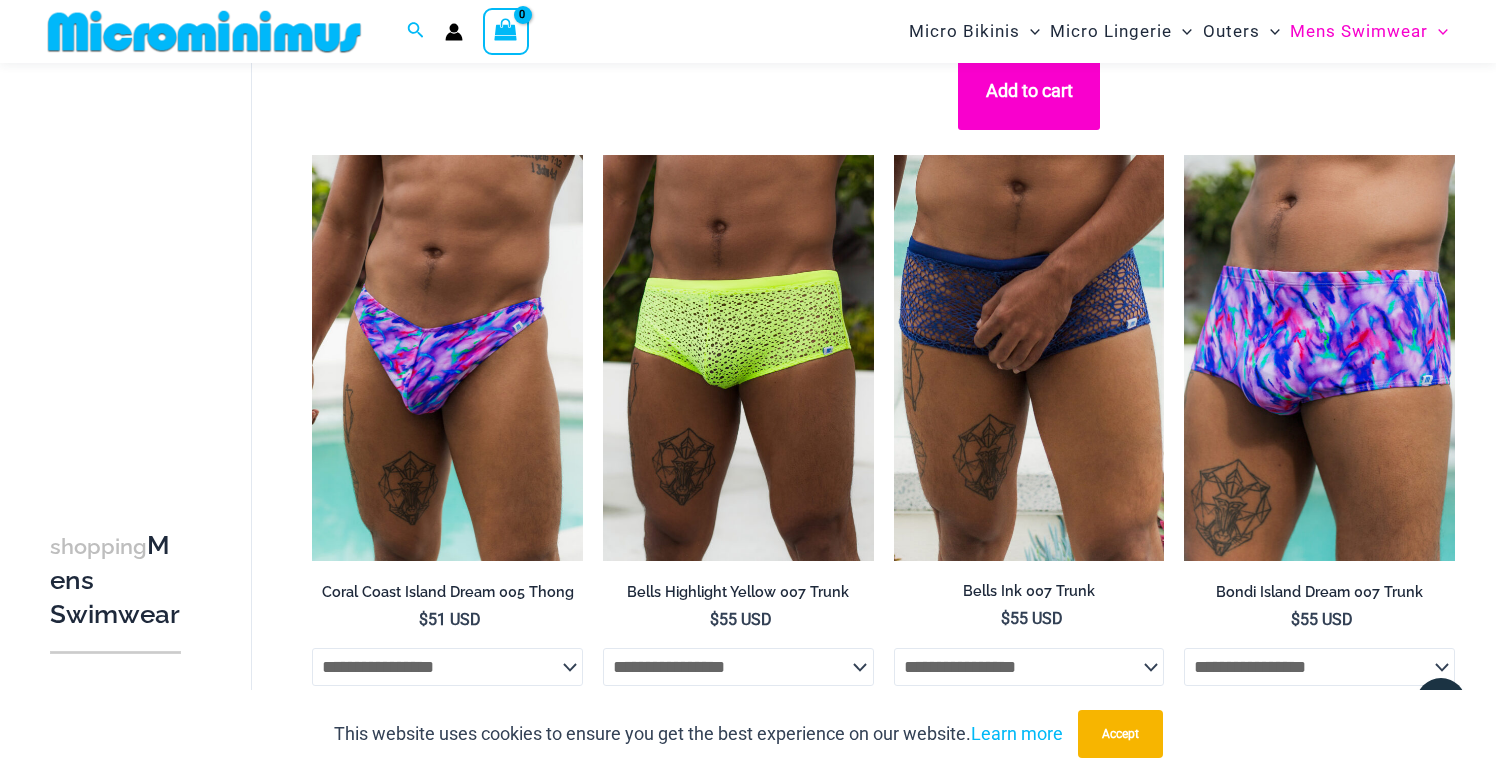 scroll, scrollTop: 2996, scrollLeft: 0, axis: vertical 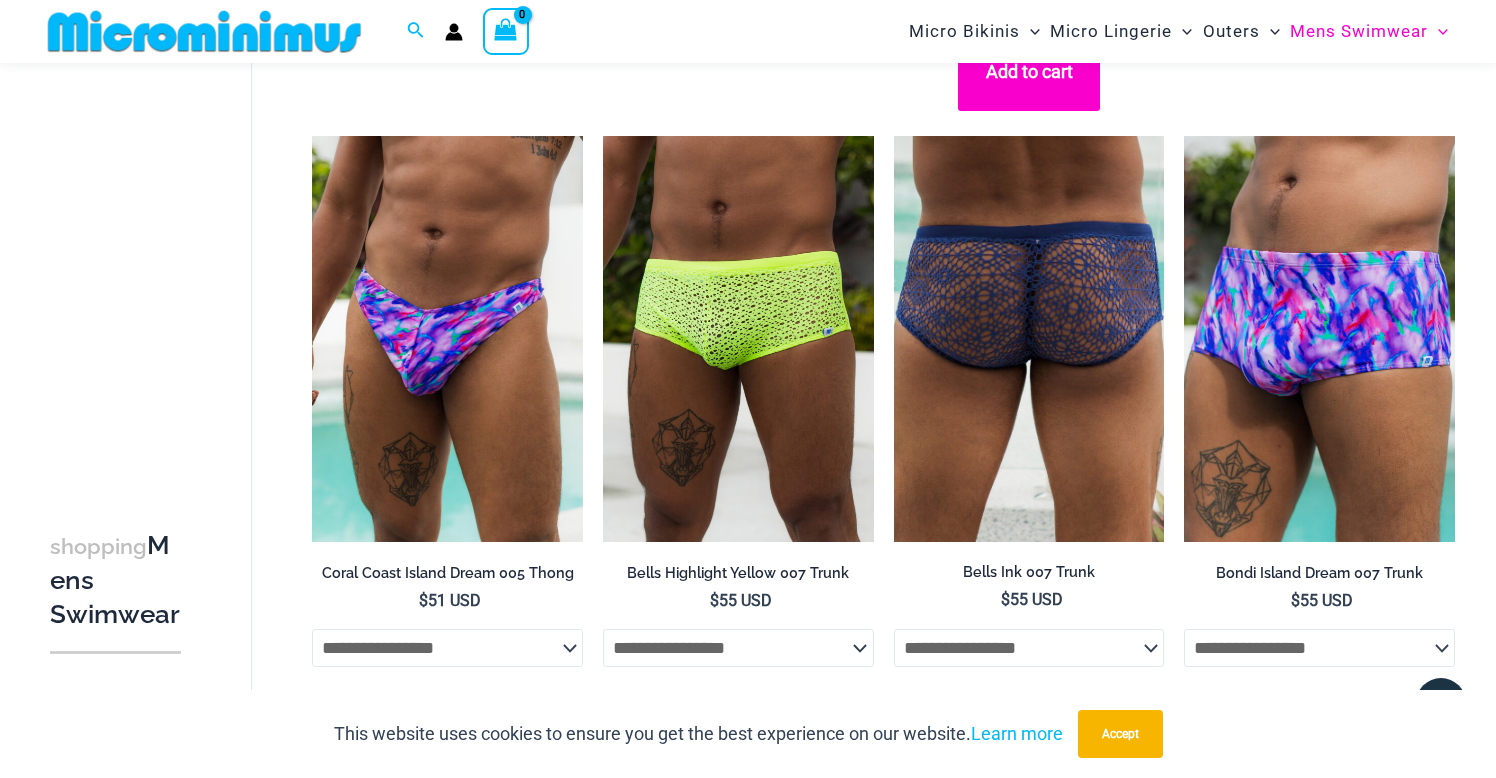 click on "**********" 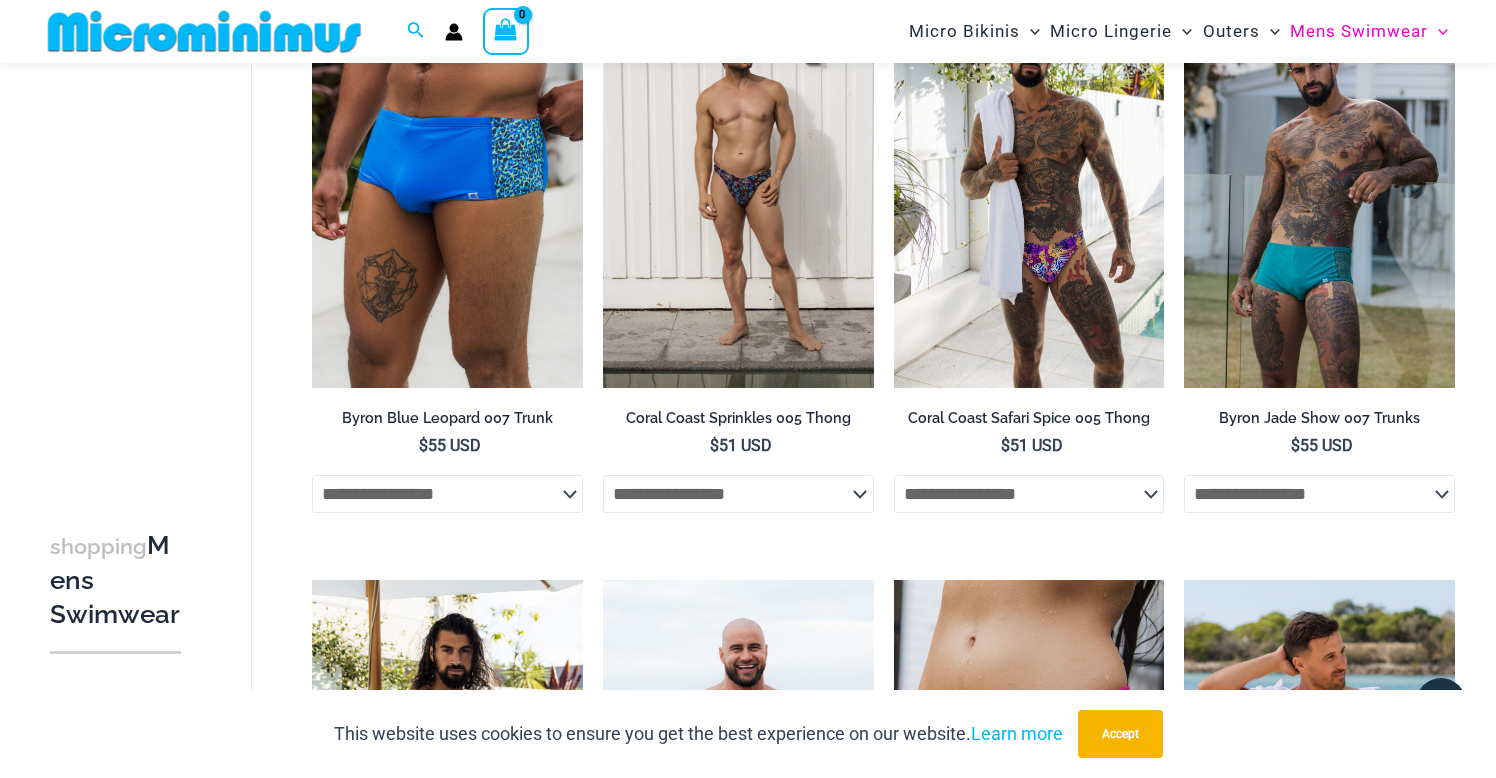 scroll, scrollTop: 3750, scrollLeft: 0, axis: vertical 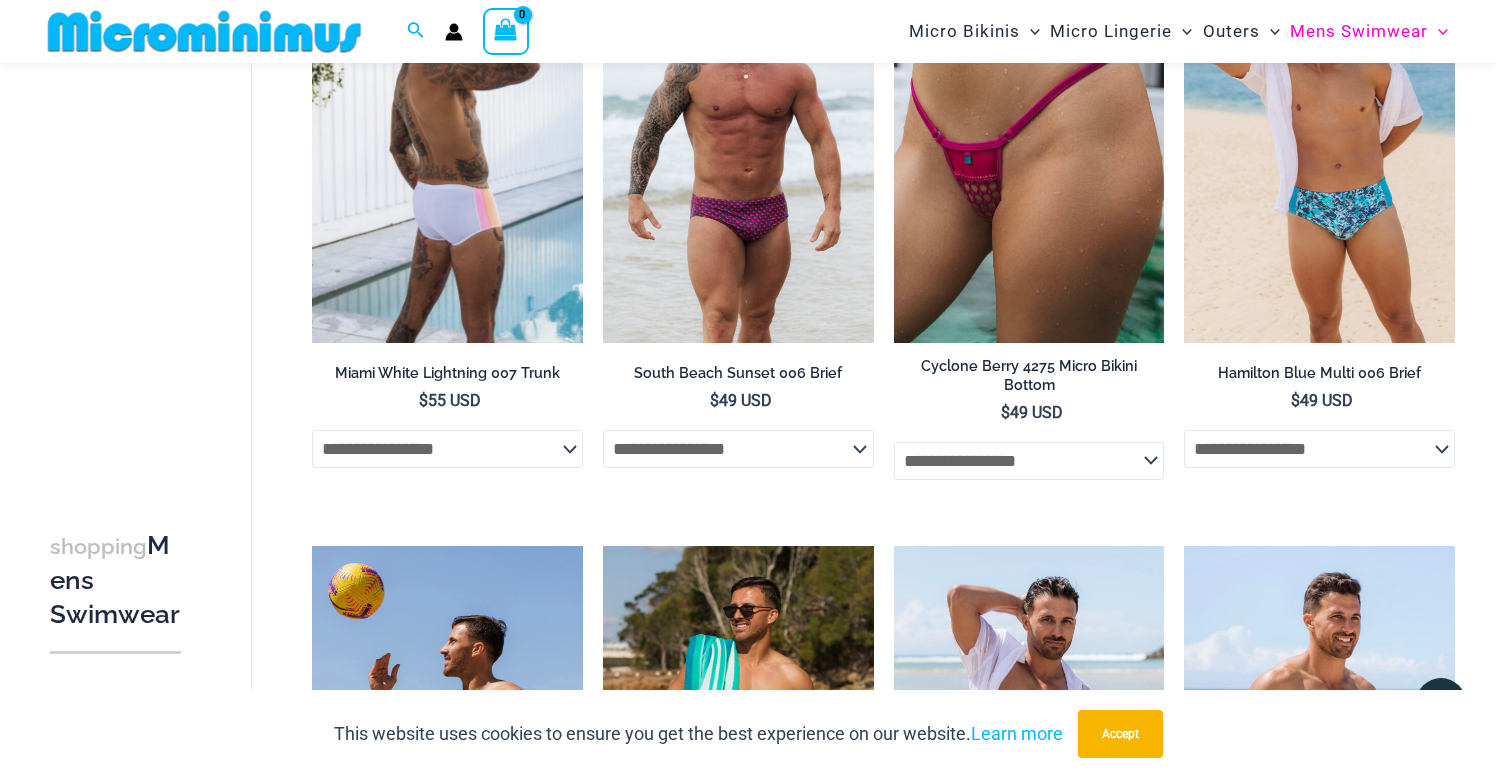 click on "**********" 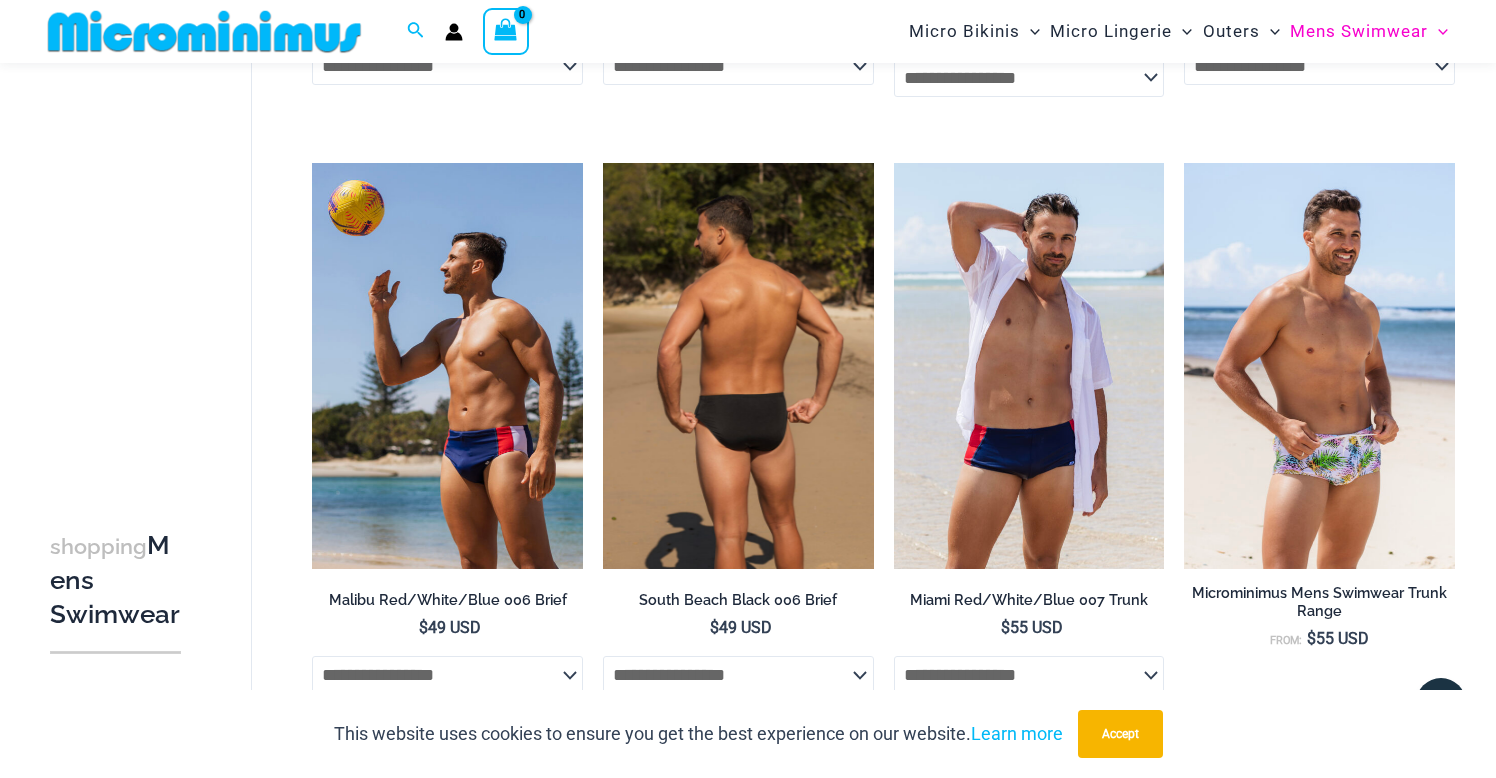 scroll, scrollTop: 4782, scrollLeft: 0, axis: vertical 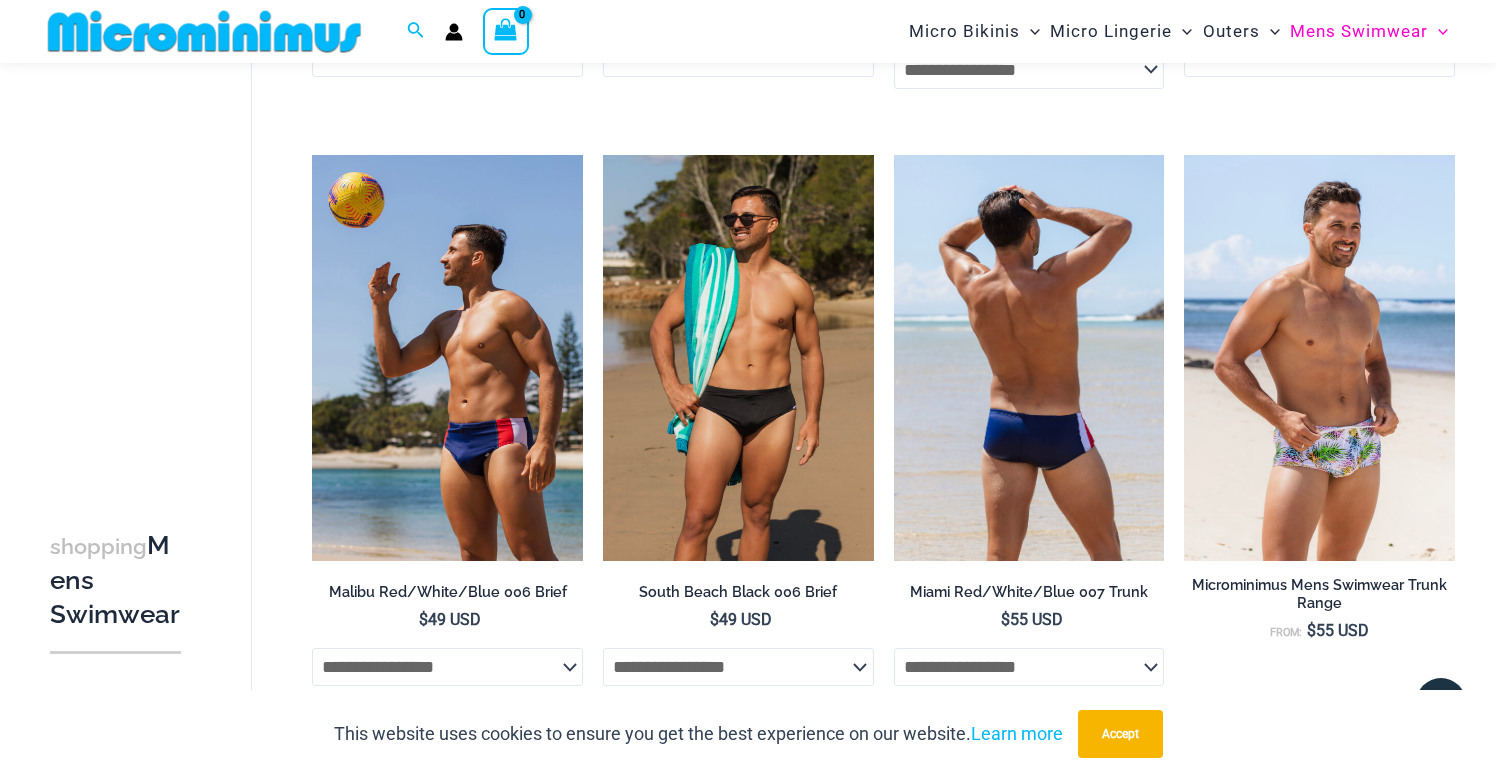 click on "**********" 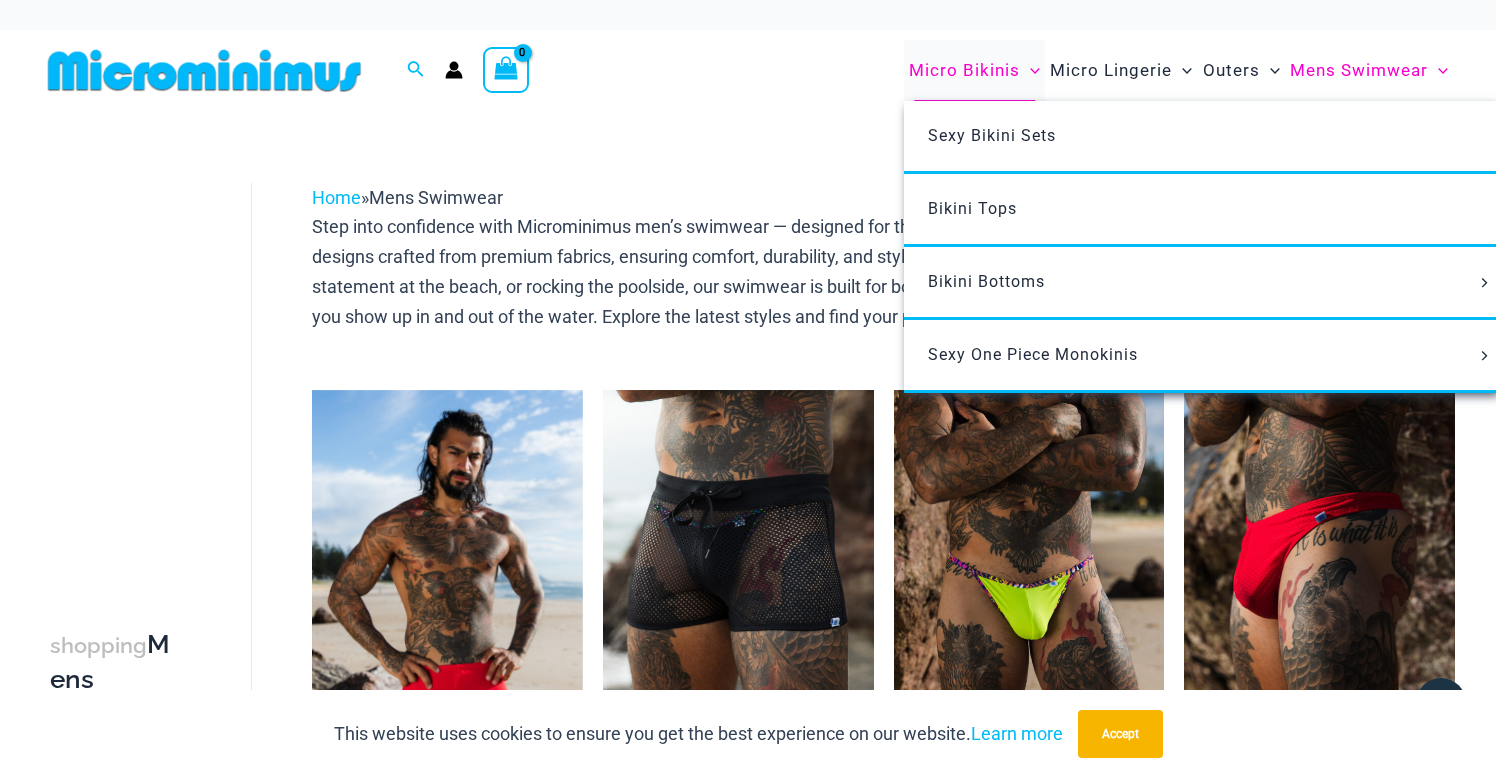 scroll, scrollTop: 0, scrollLeft: 0, axis: both 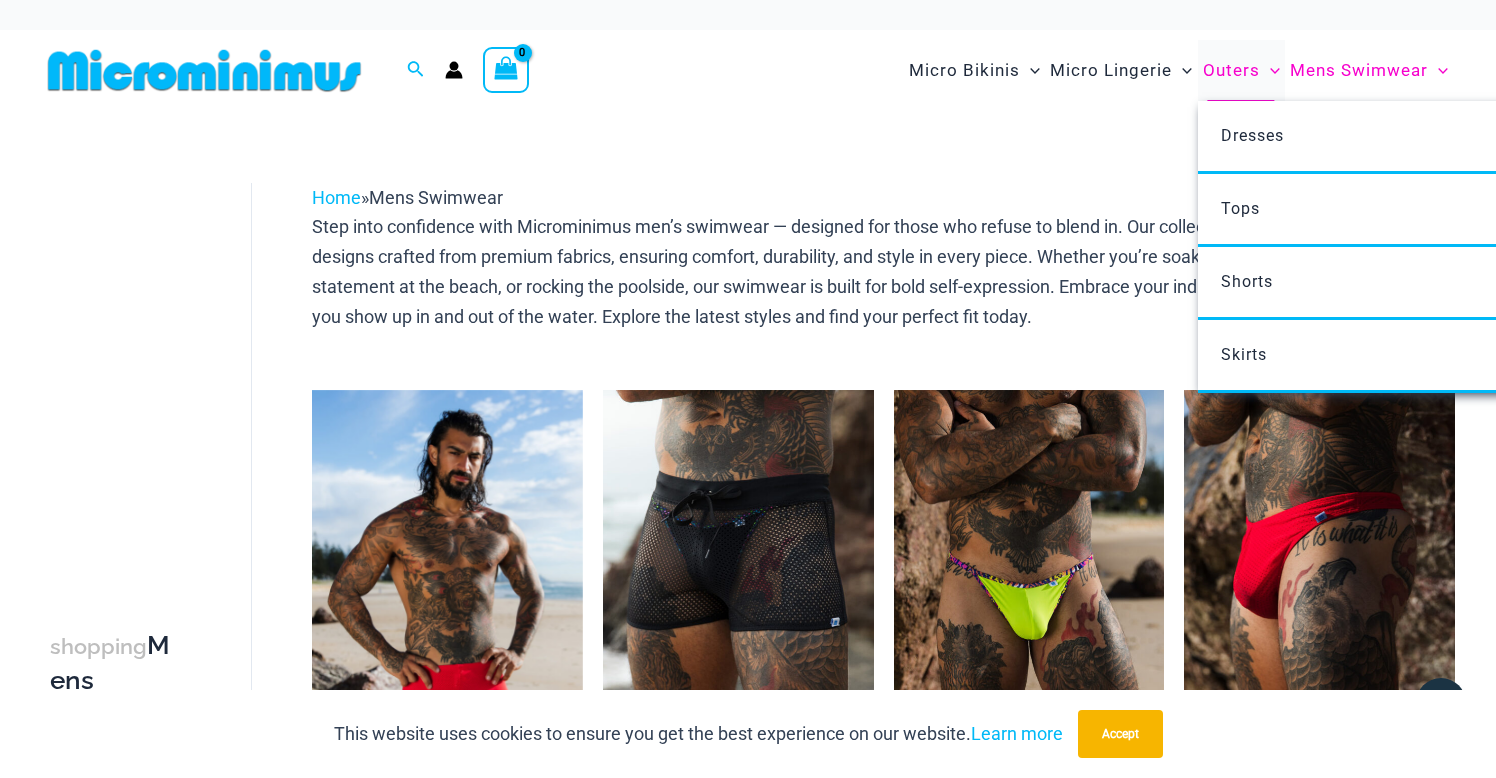 click on "Outers" at bounding box center [1231, 70] 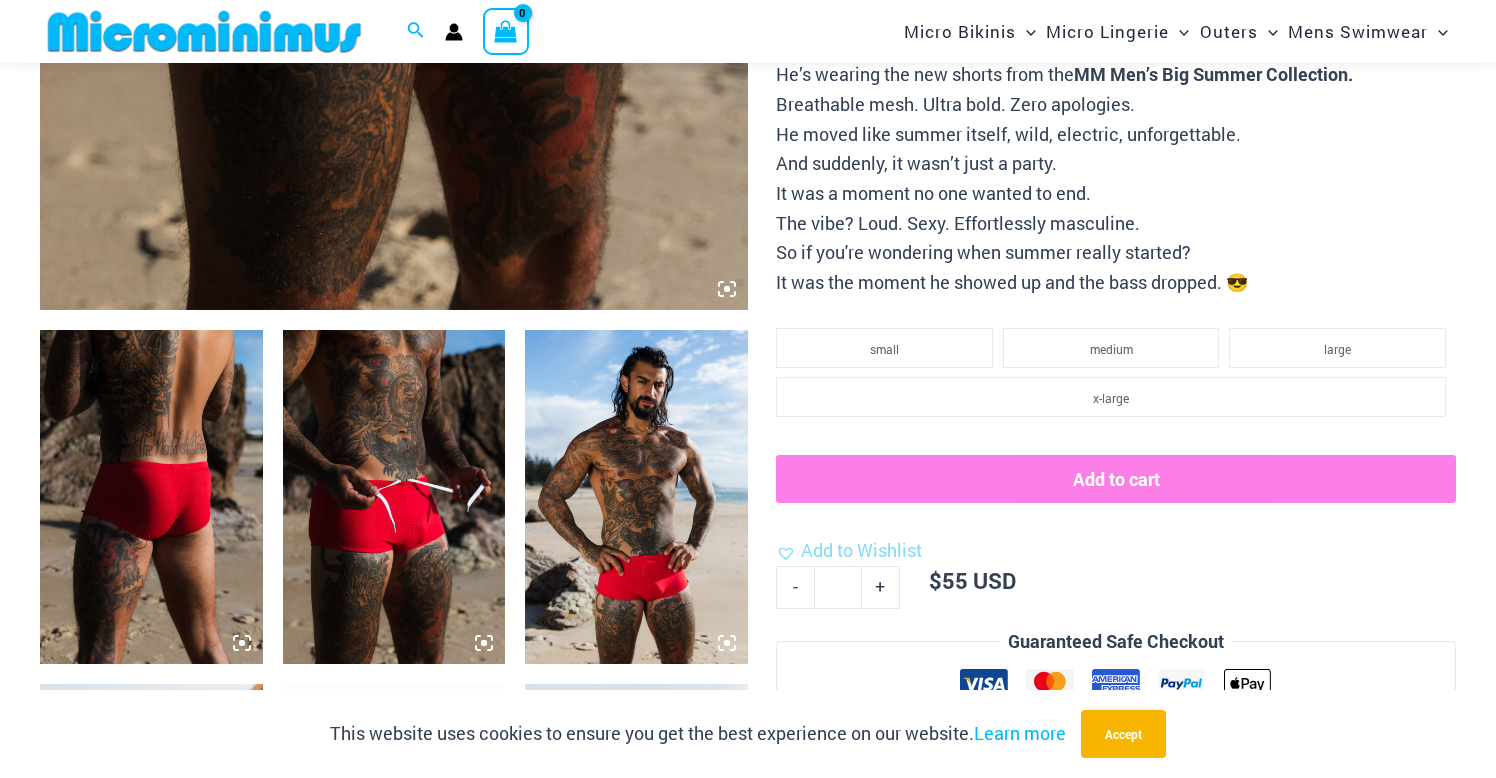scroll, scrollTop: 970, scrollLeft: 0, axis: vertical 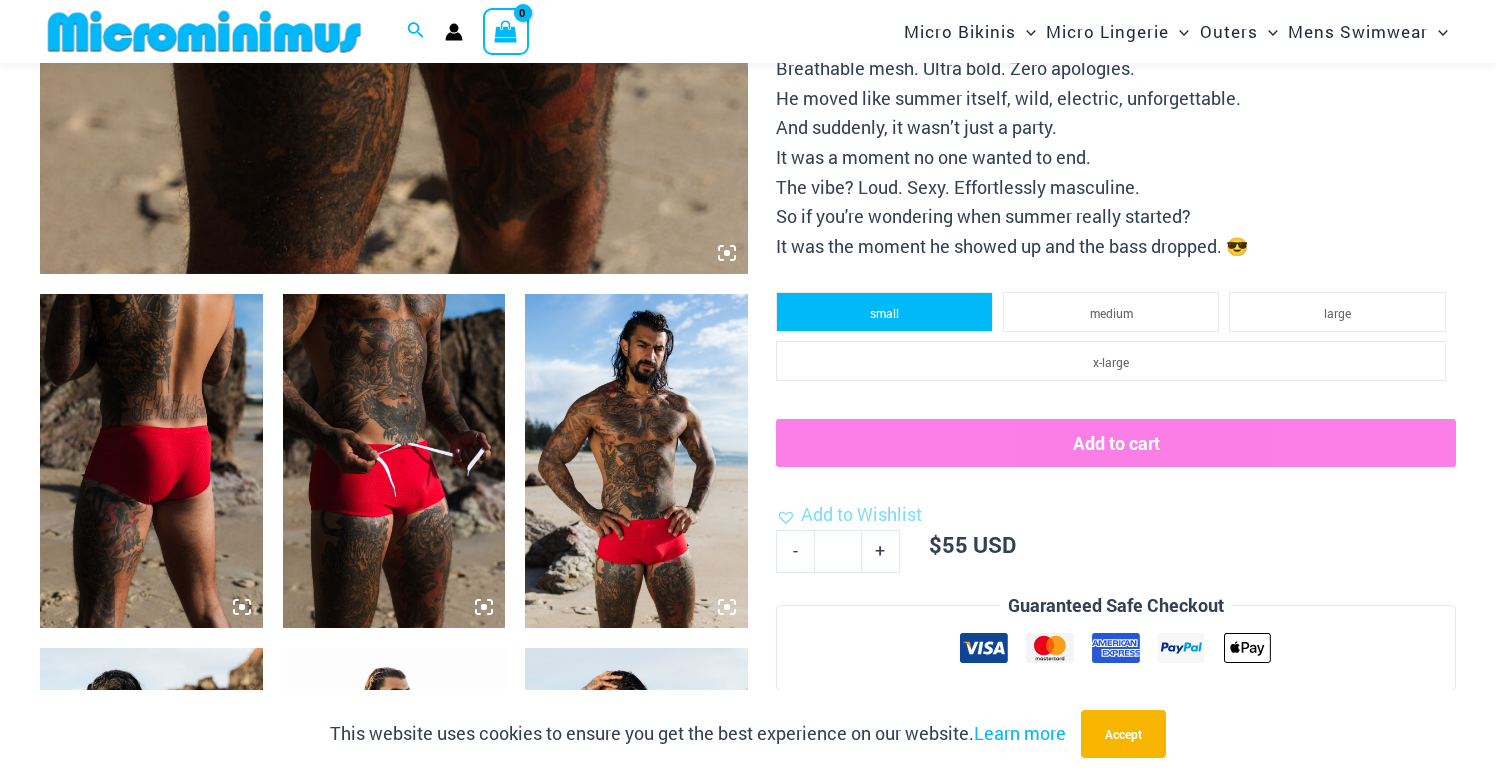 click on "small" 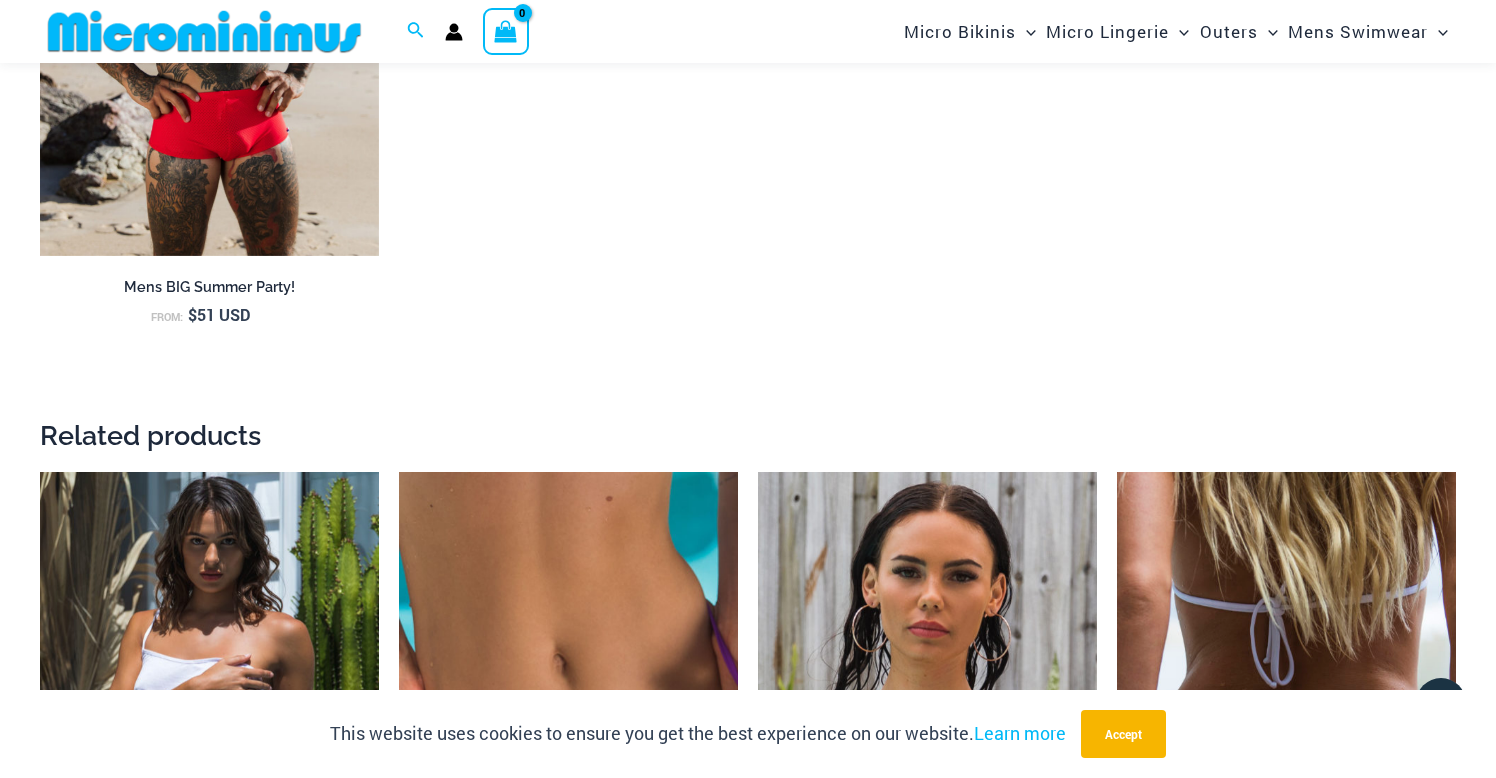 scroll, scrollTop: 2195, scrollLeft: 0, axis: vertical 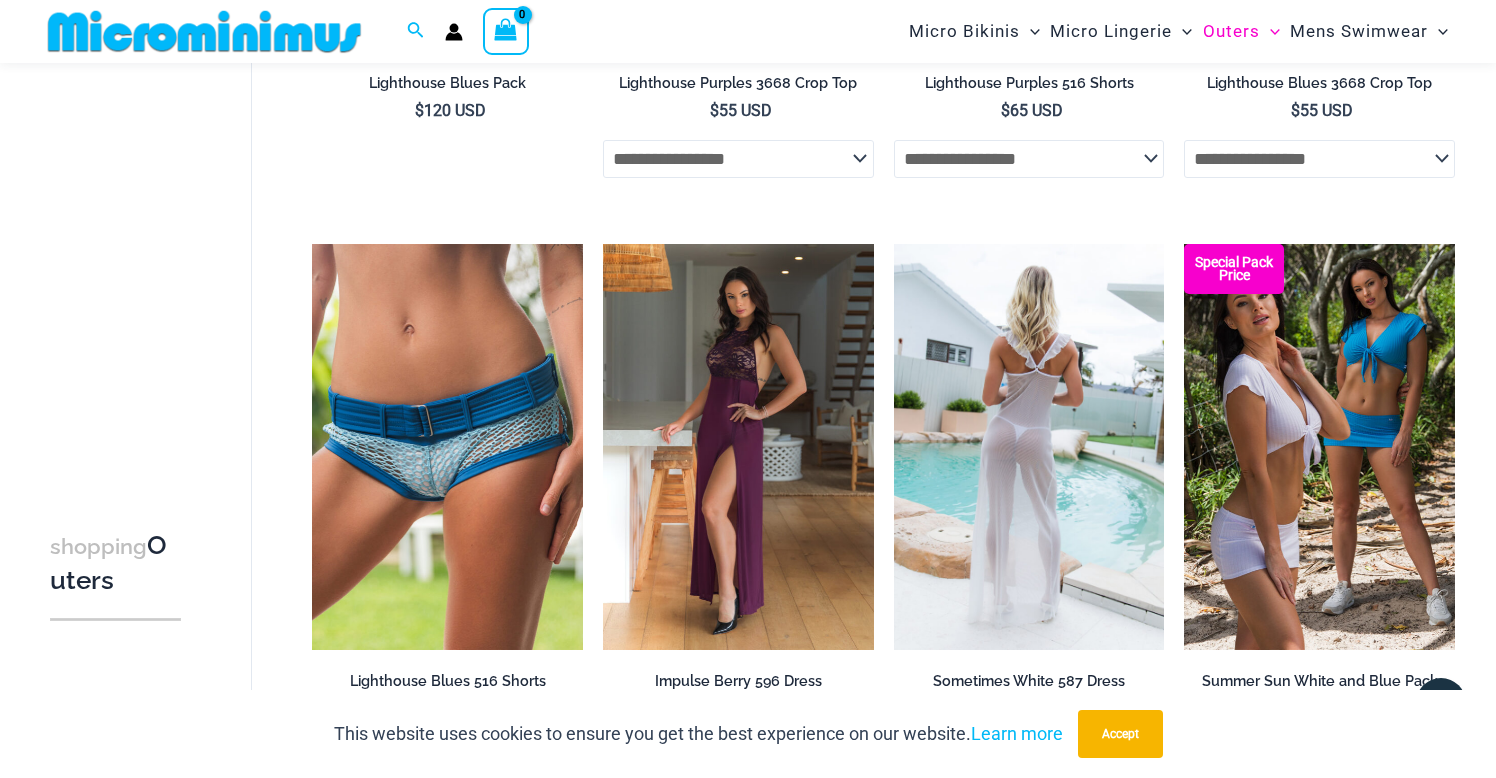 click at bounding box center (1029, 447) 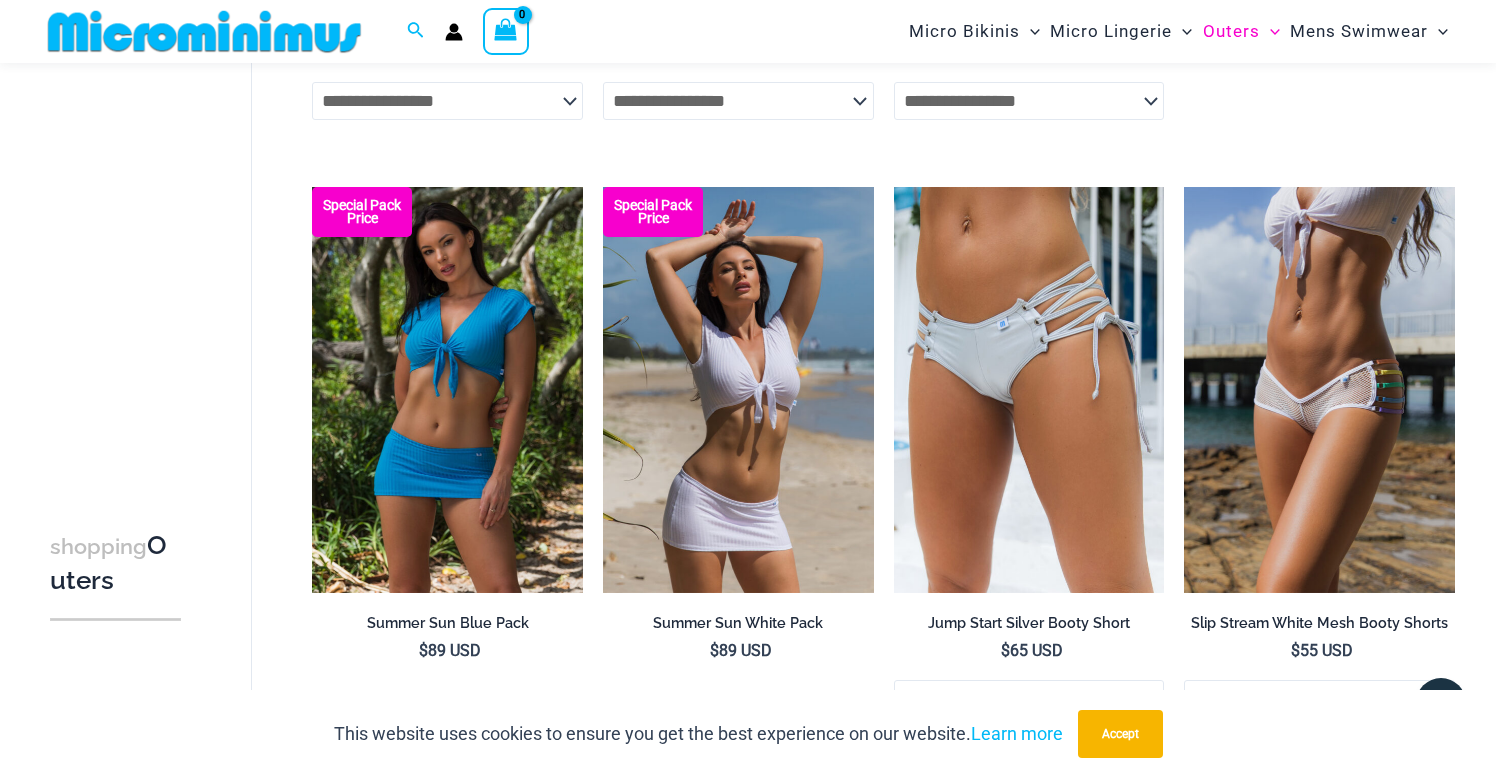 scroll, scrollTop: 3226, scrollLeft: 0, axis: vertical 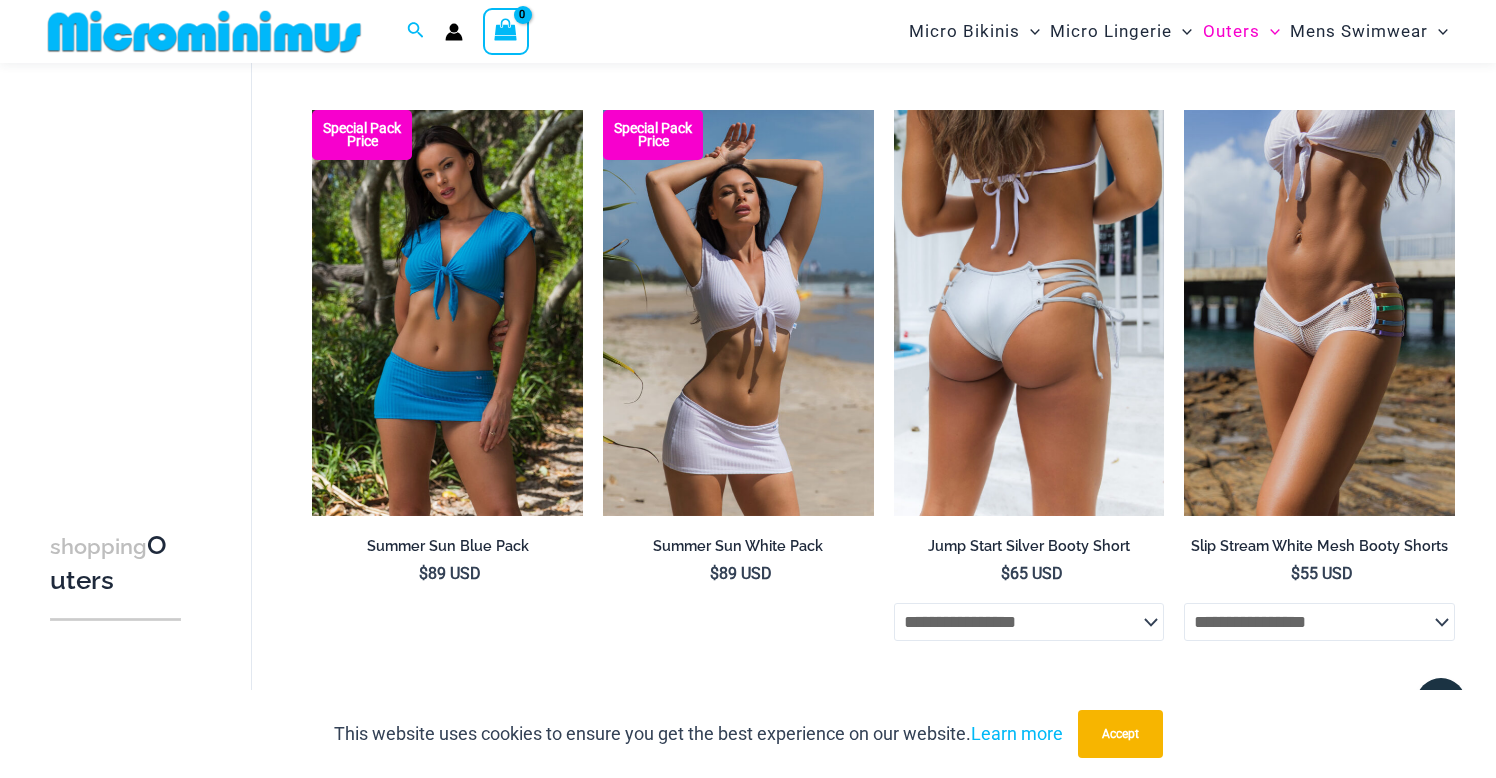 click at bounding box center [1029, 313] 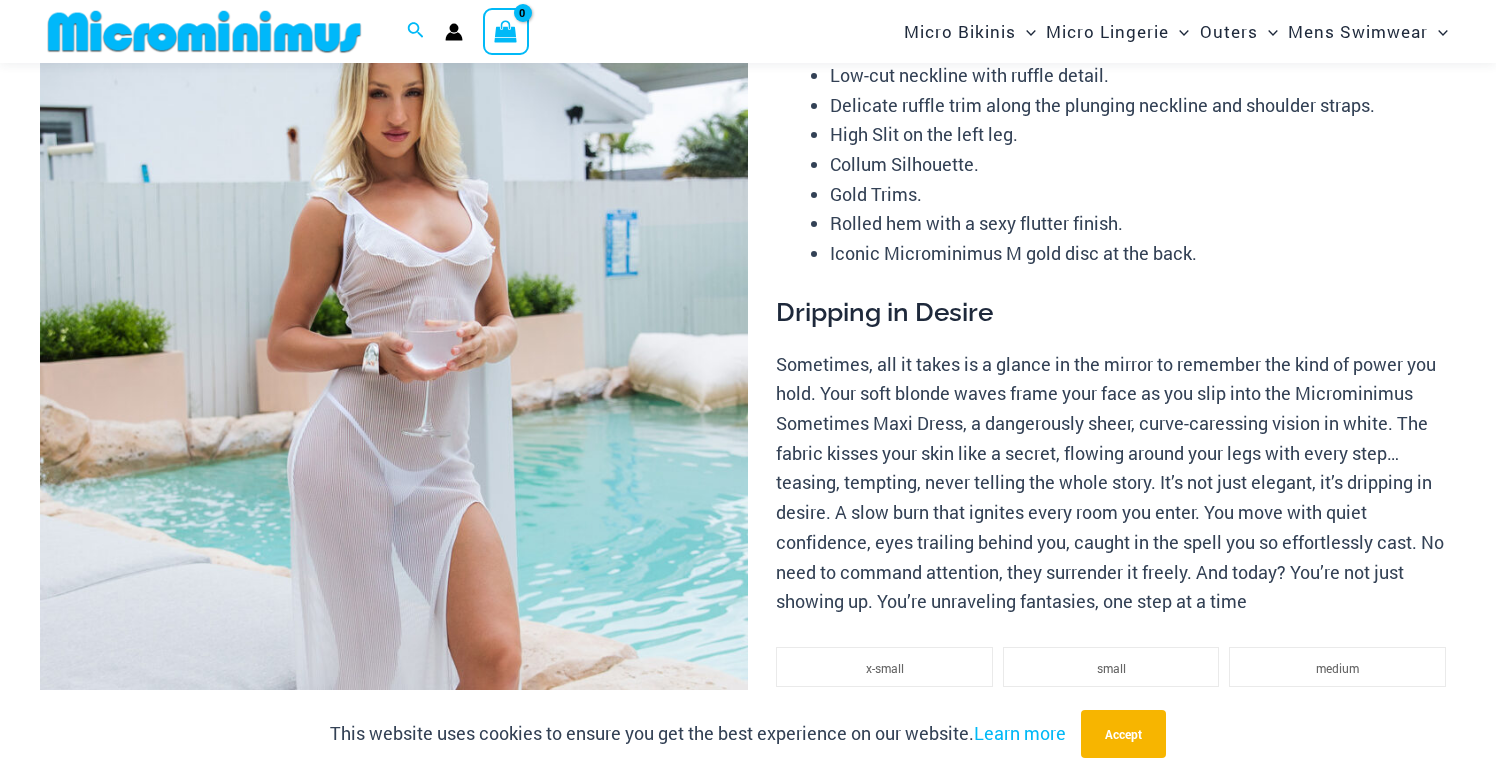 scroll, scrollTop: 217, scrollLeft: 0, axis: vertical 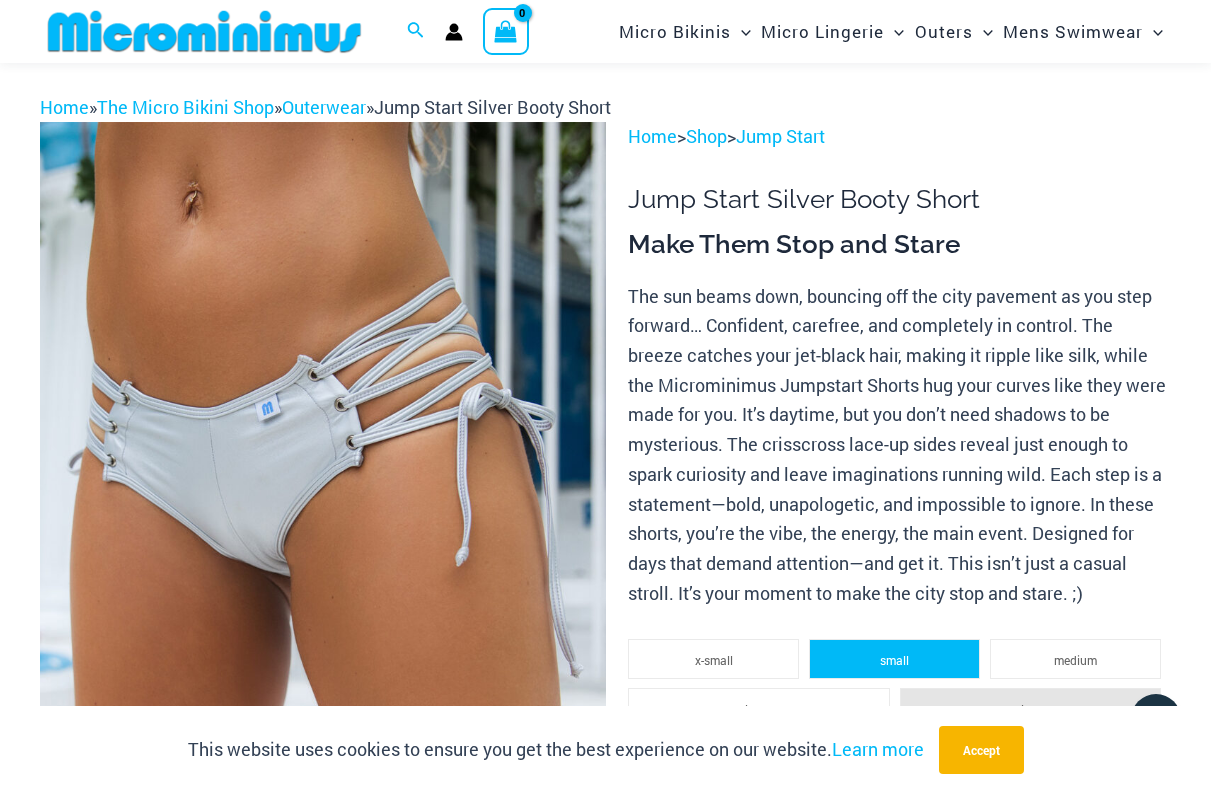 click on "small" 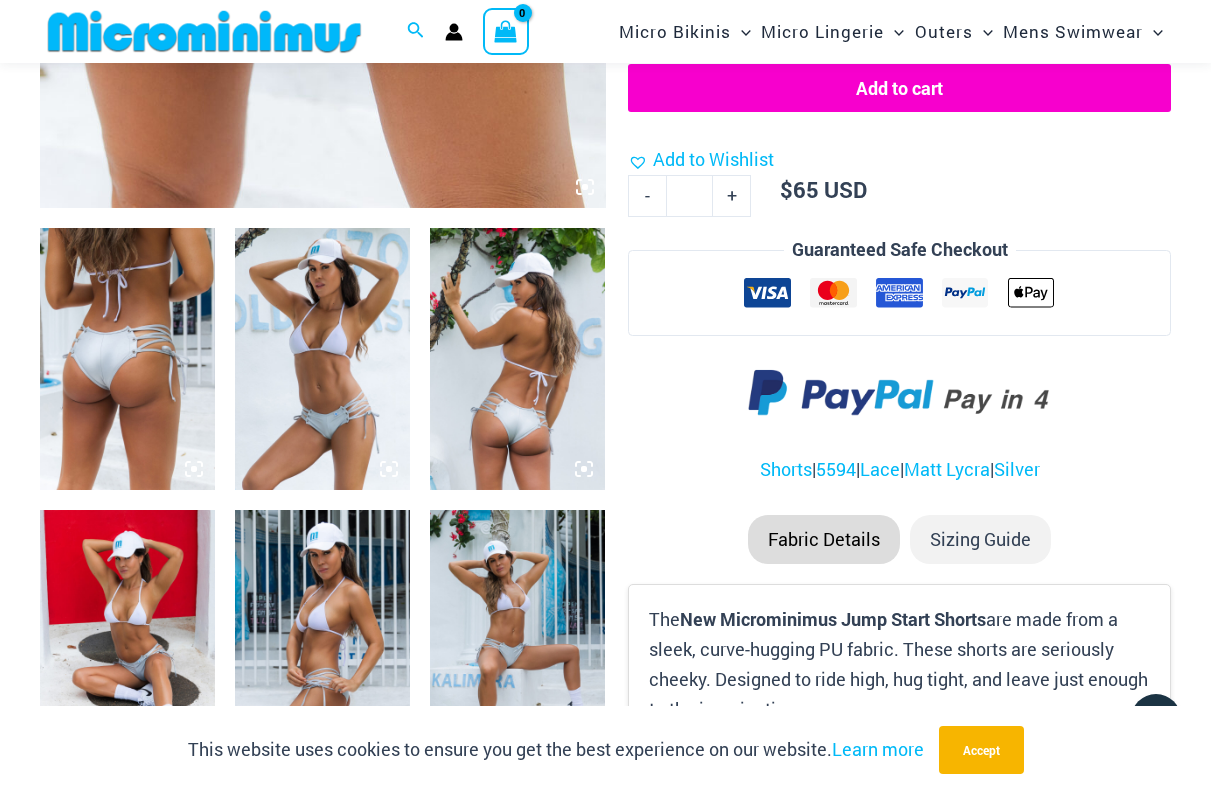 scroll, scrollTop: 868, scrollLeft: 0, axis: vertical 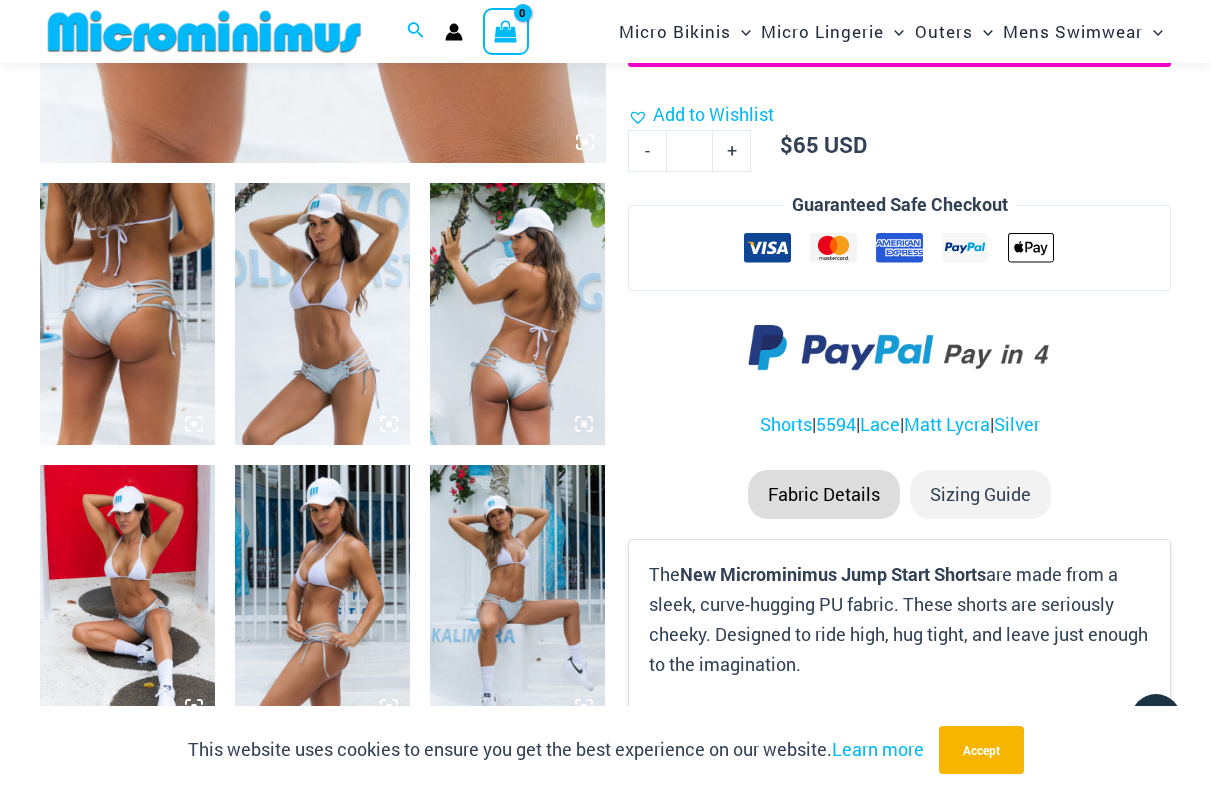 click at bounding box center [322, 314] 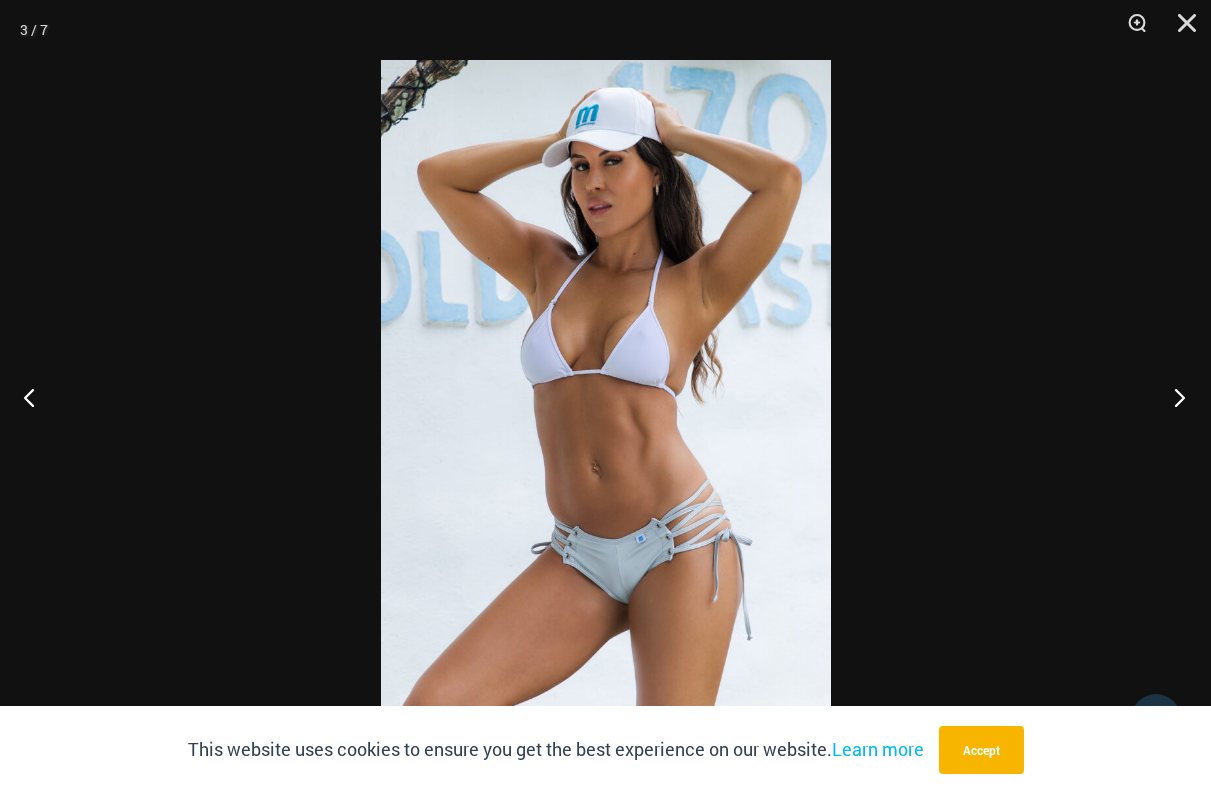 click at bounding box center (1173, 397) 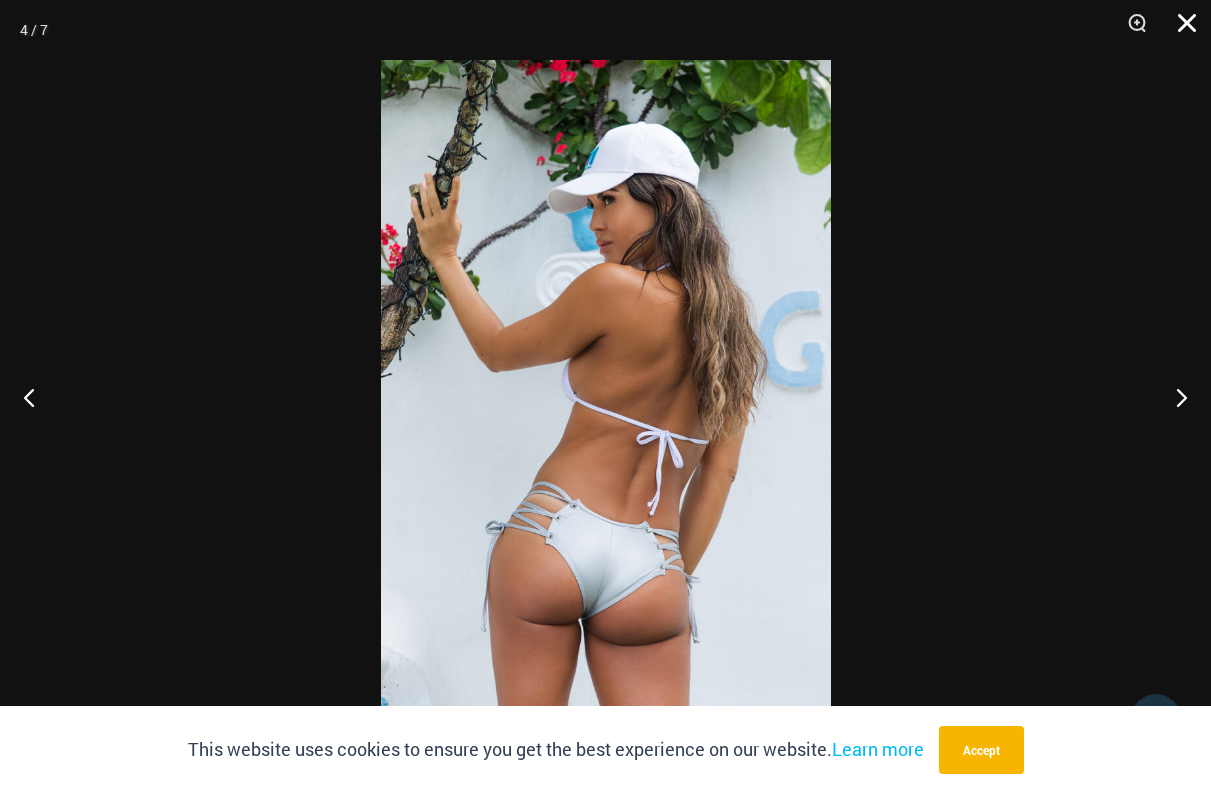 click at bounding box center (1180, 30) 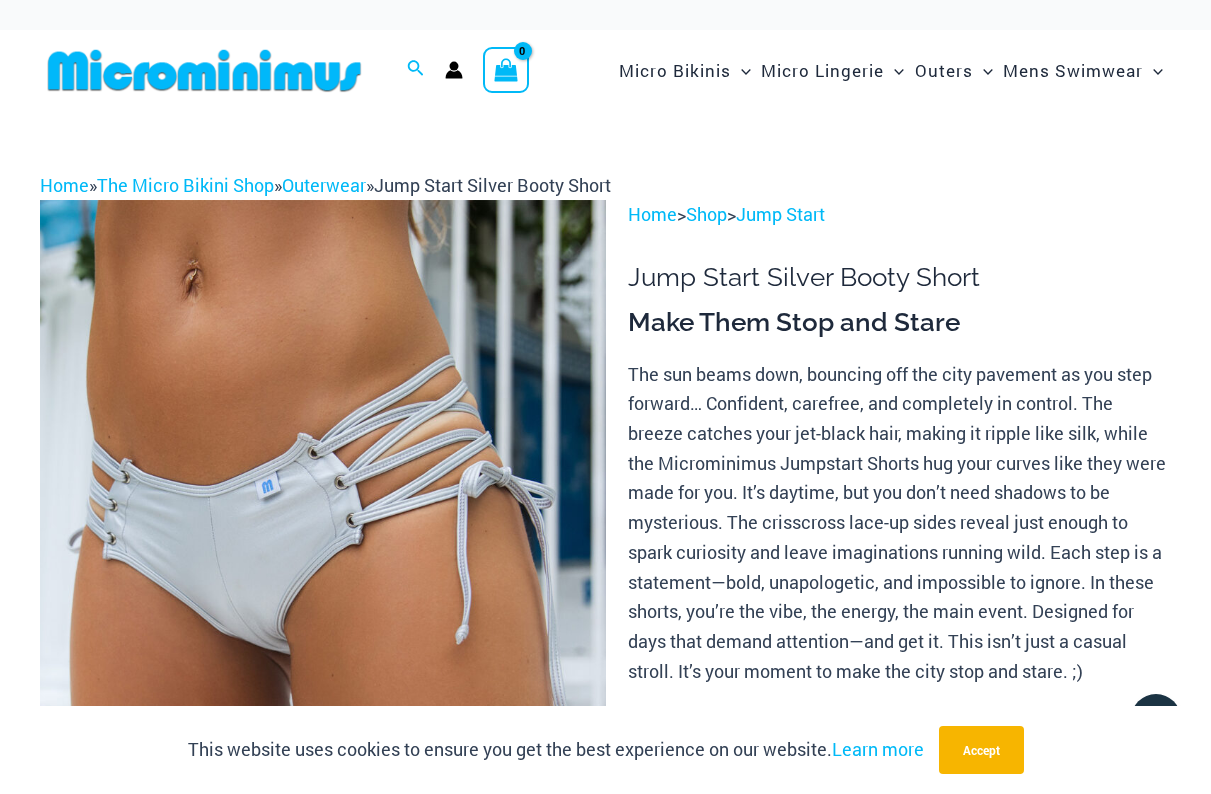 scroll, scrollTop: 0, scrollLeft: 0, axis: both 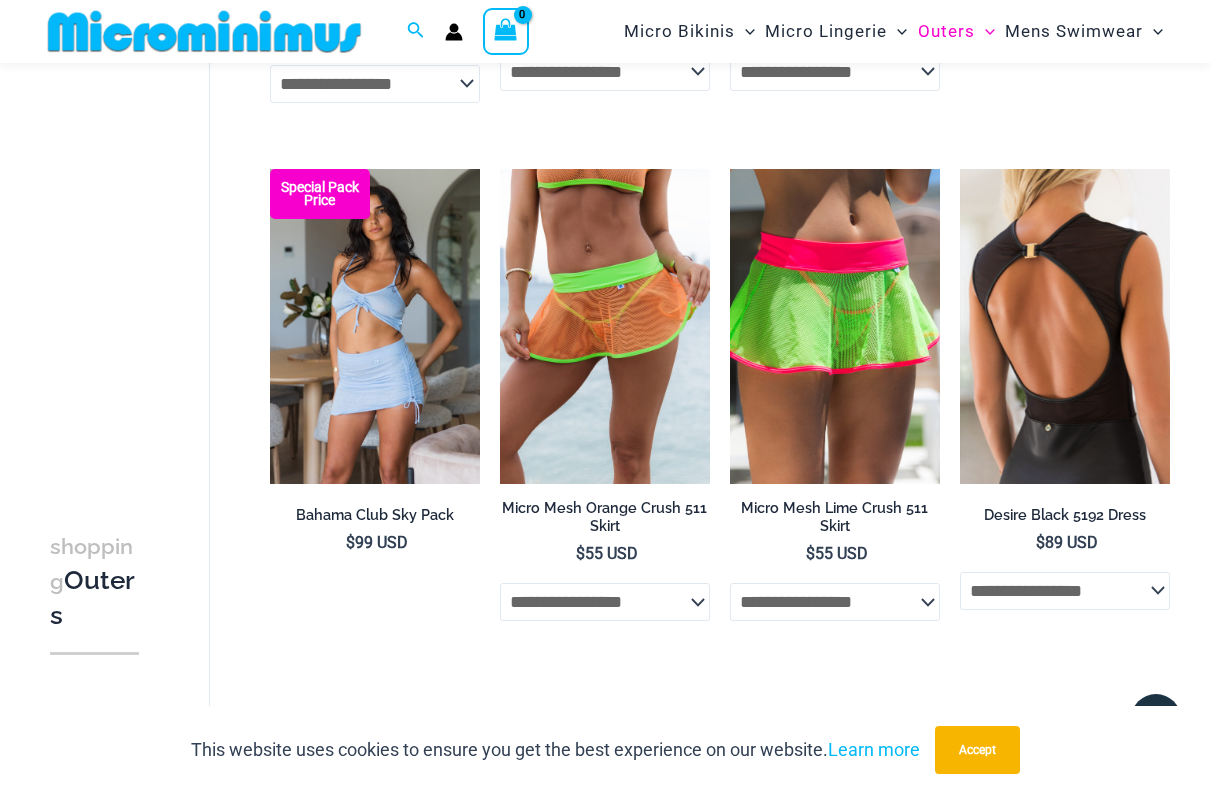click on "**********" 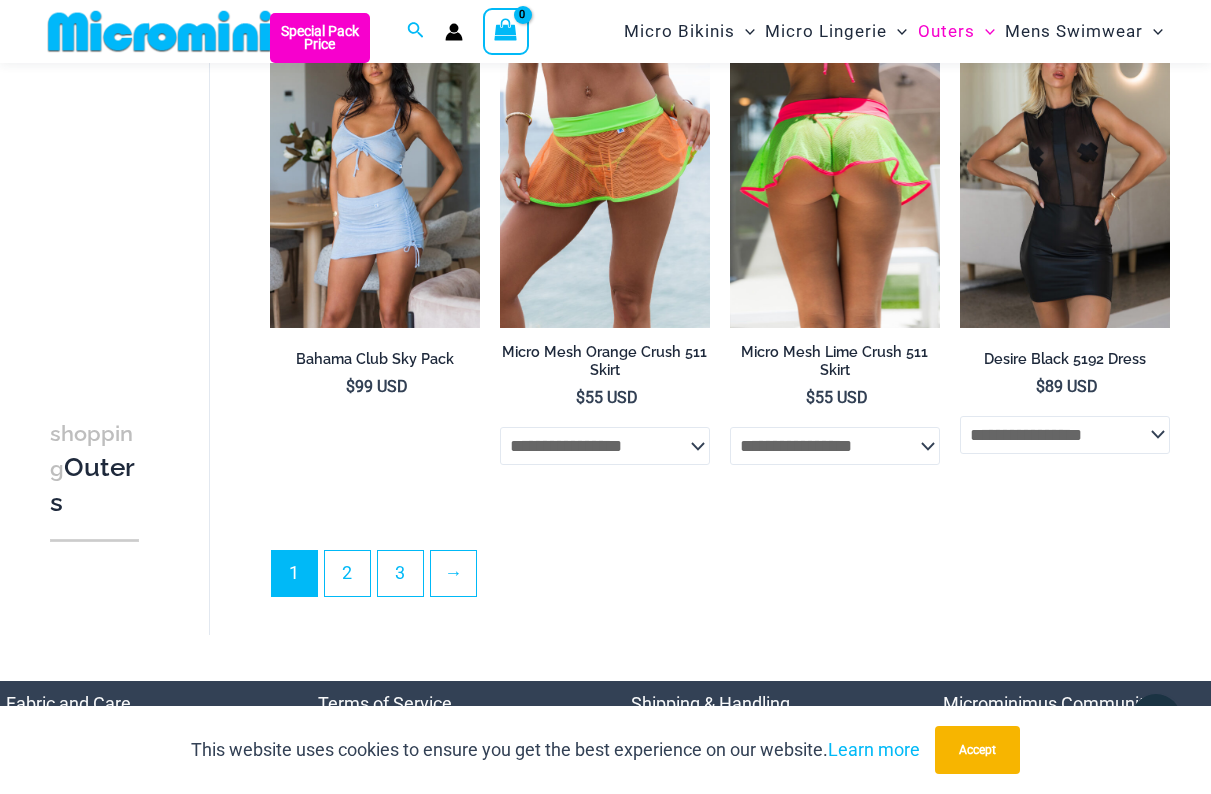 scroll, scrollTop: 4083, scrollLeft: 0, axis: vertical 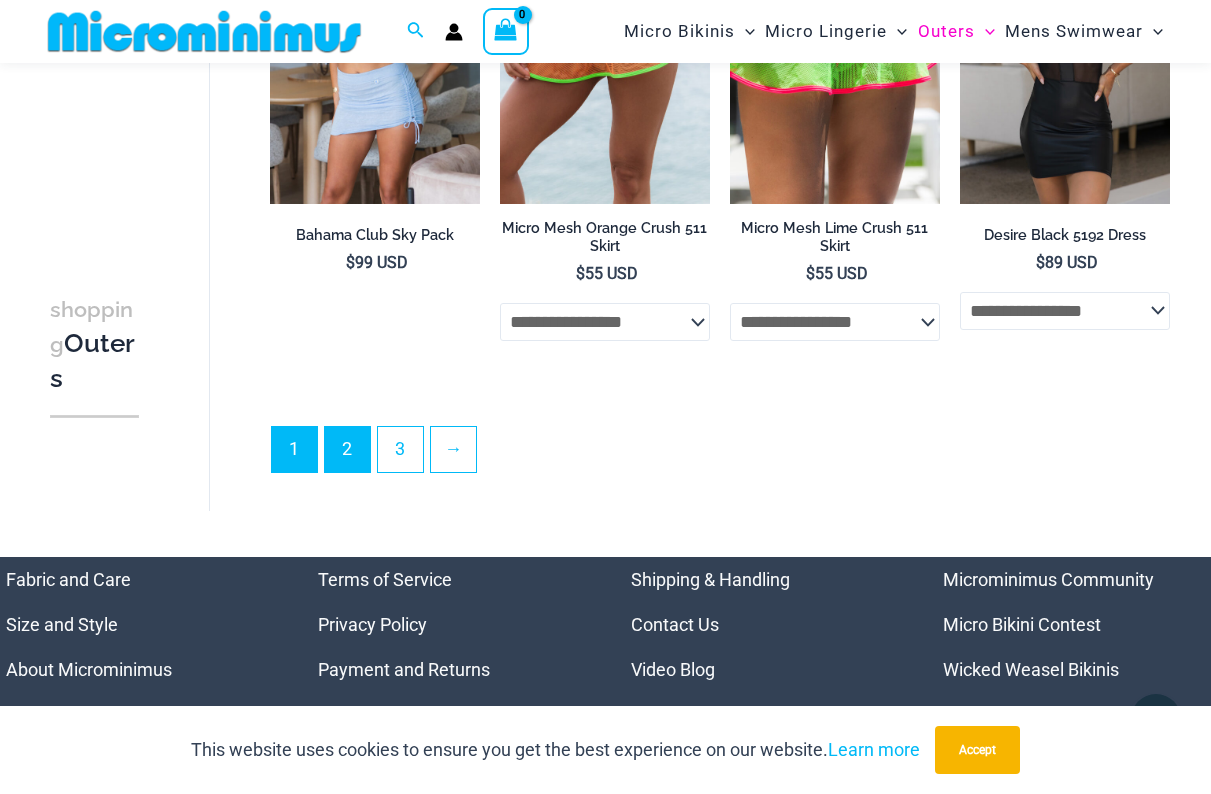 click on "2" at bounding box center [347, 449] 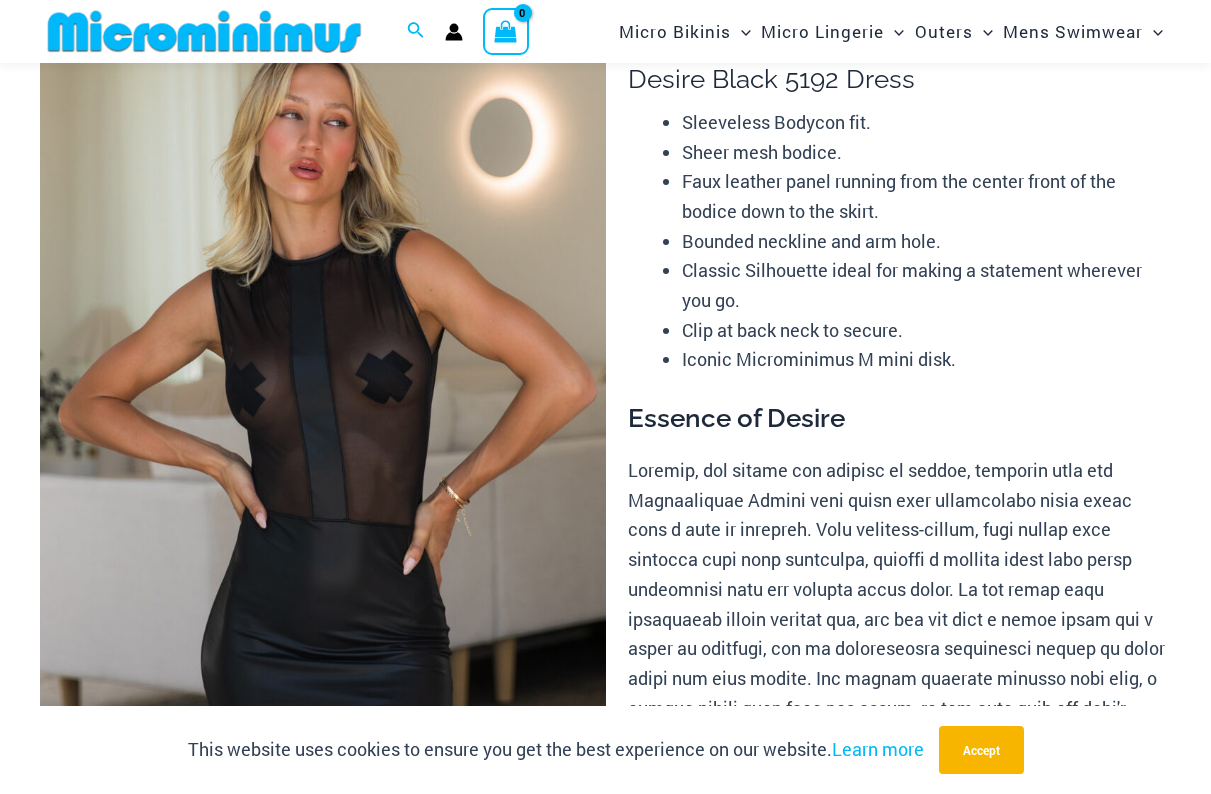 scroll, scrollTop: 190, scrollLeft: 0, axis: vertical 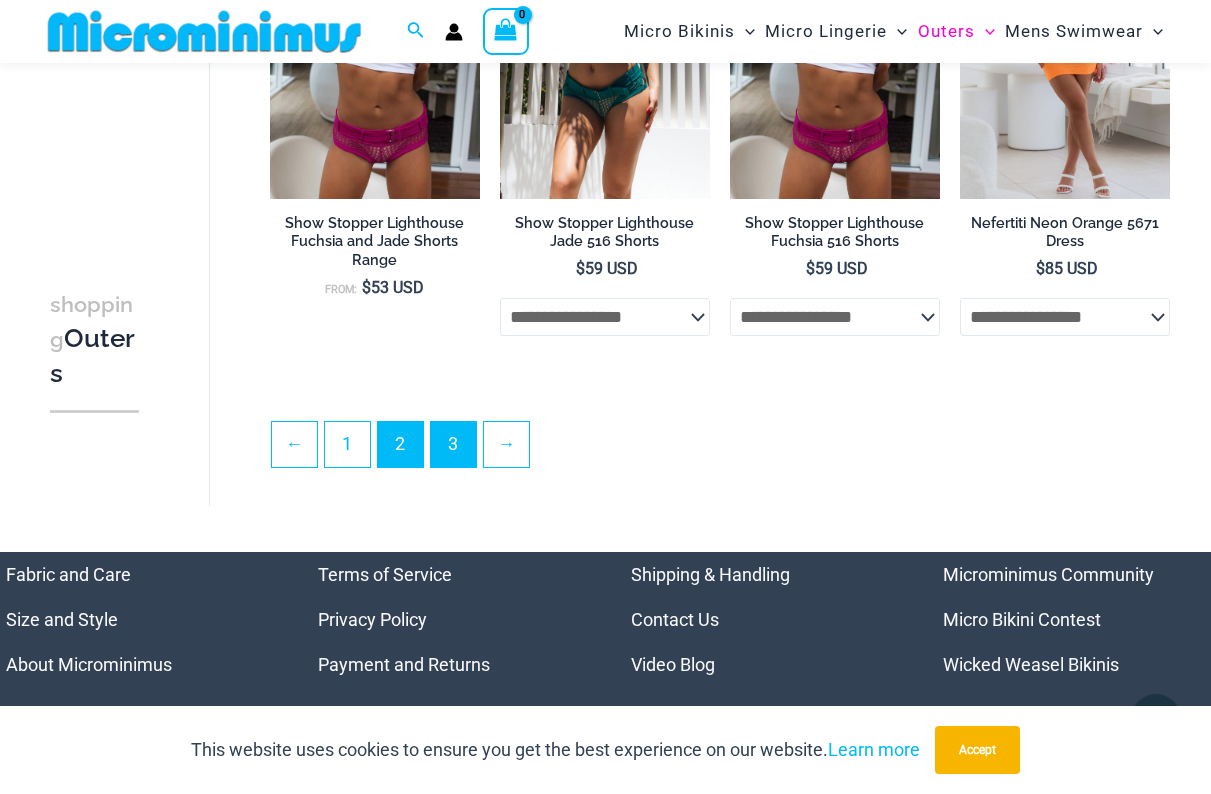 click on "3" at bounding box center (453, 444) 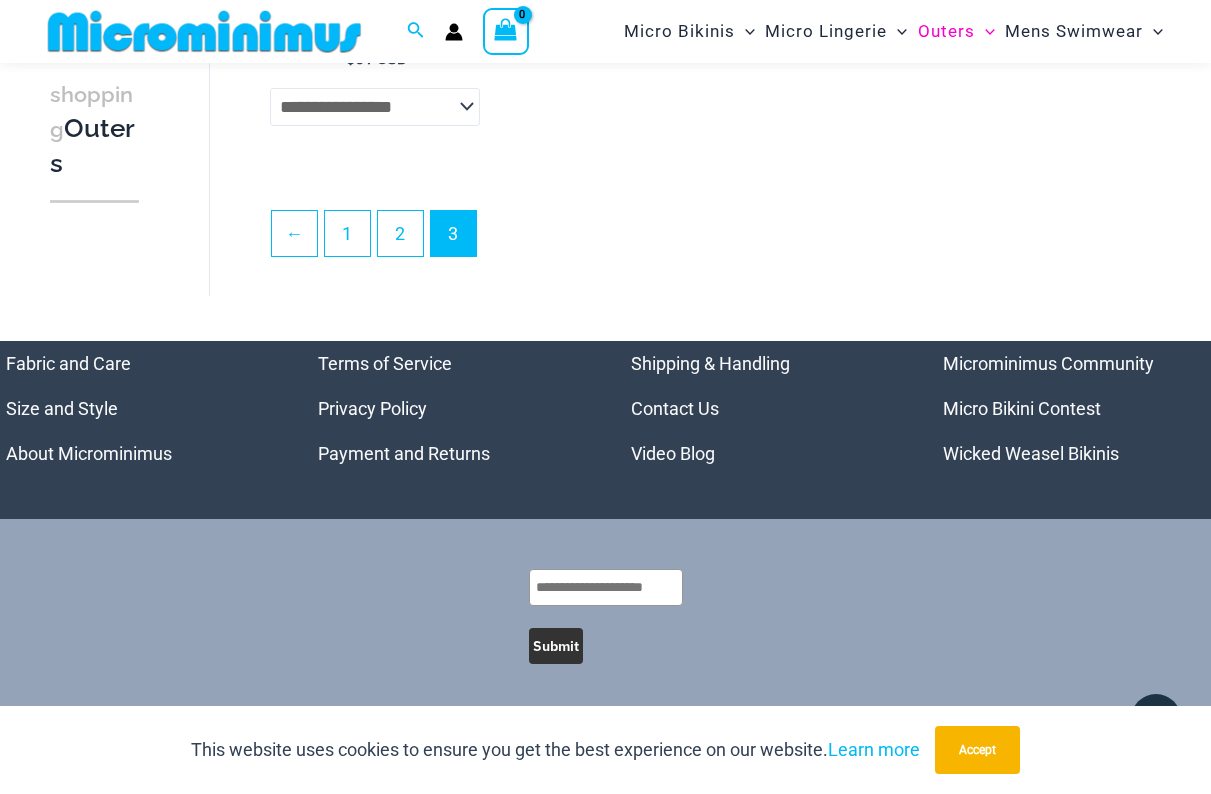 scroll, scrollTop: 4251, scrollLeft: 0, axis: vertical 